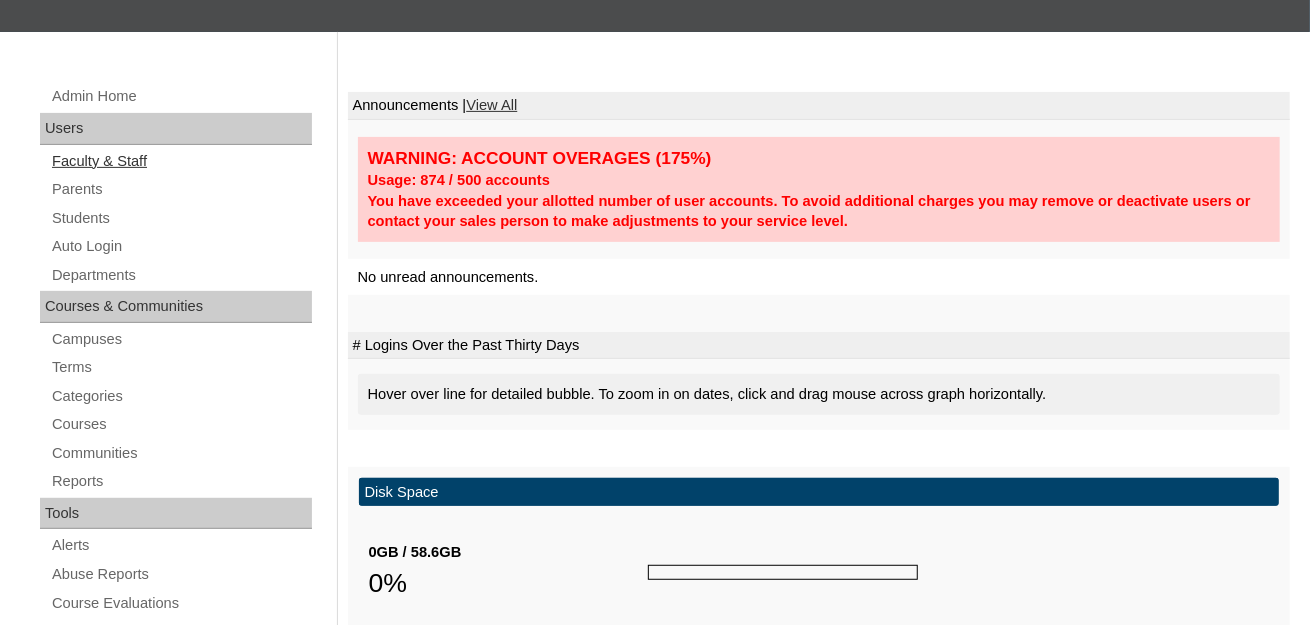 scroll, scrollTop: 300, scrollLeft: 0, axis: vertical 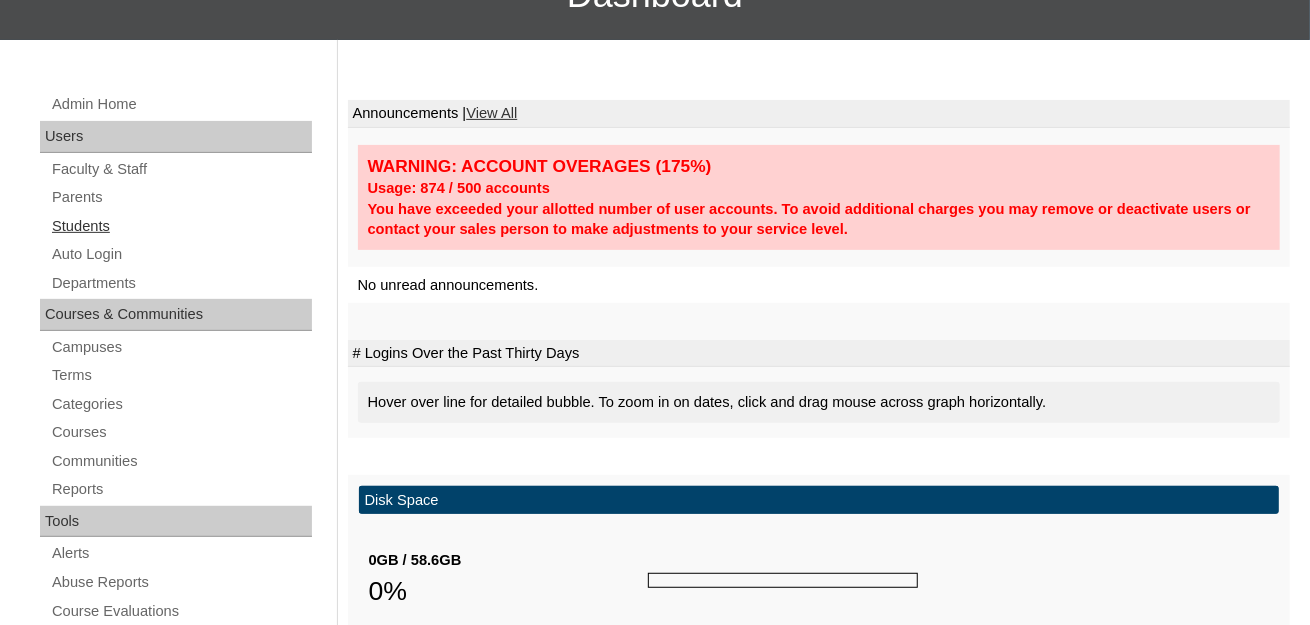 click on "Students" at bounding box center (181, 226) 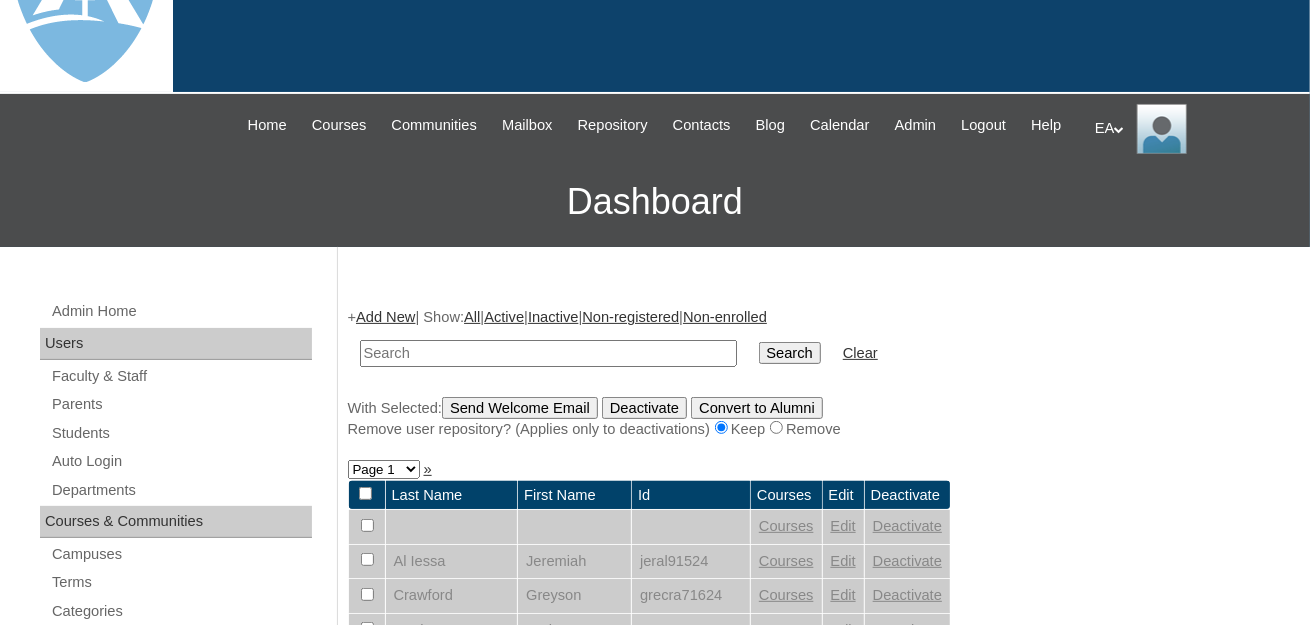 scroll, scrollTop: 300, scrollLeft: 0, axis: vertical 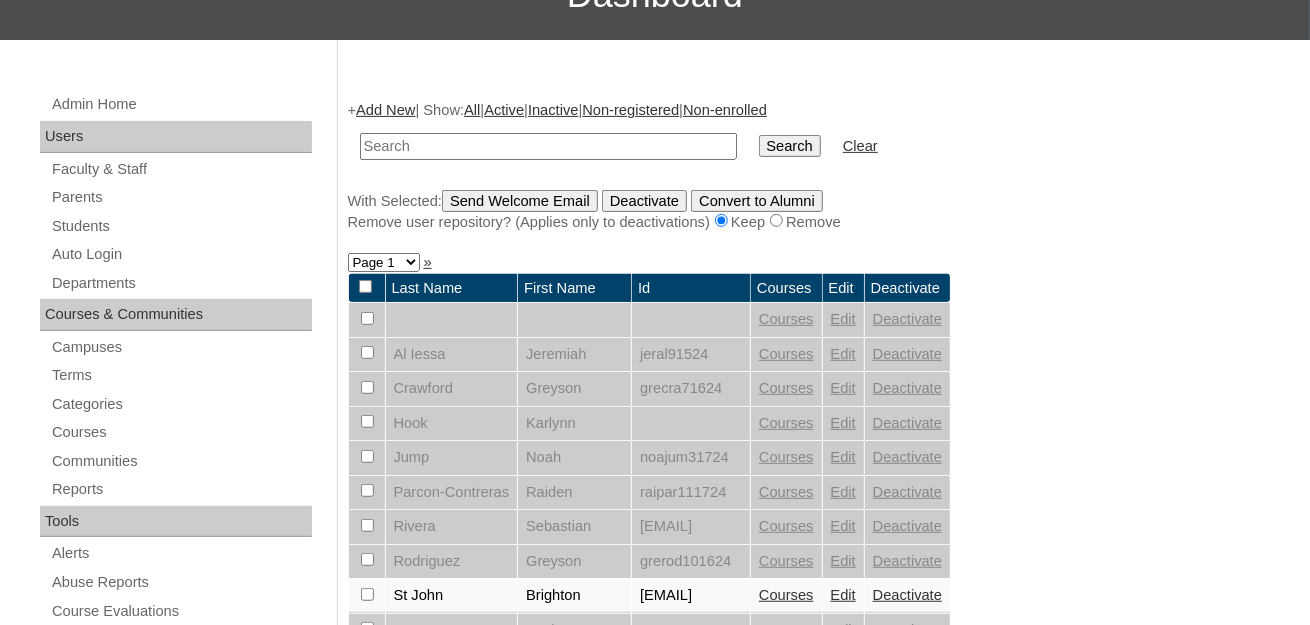 click at bounding box center (548, 146) 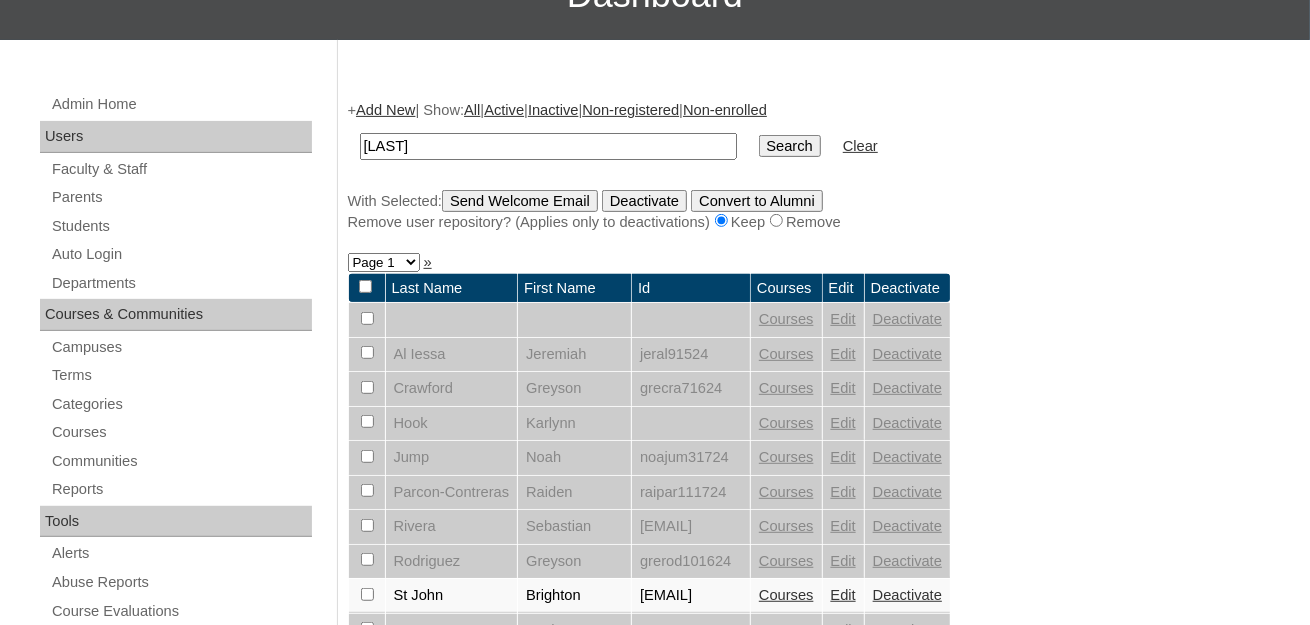 type on "[LAST]" 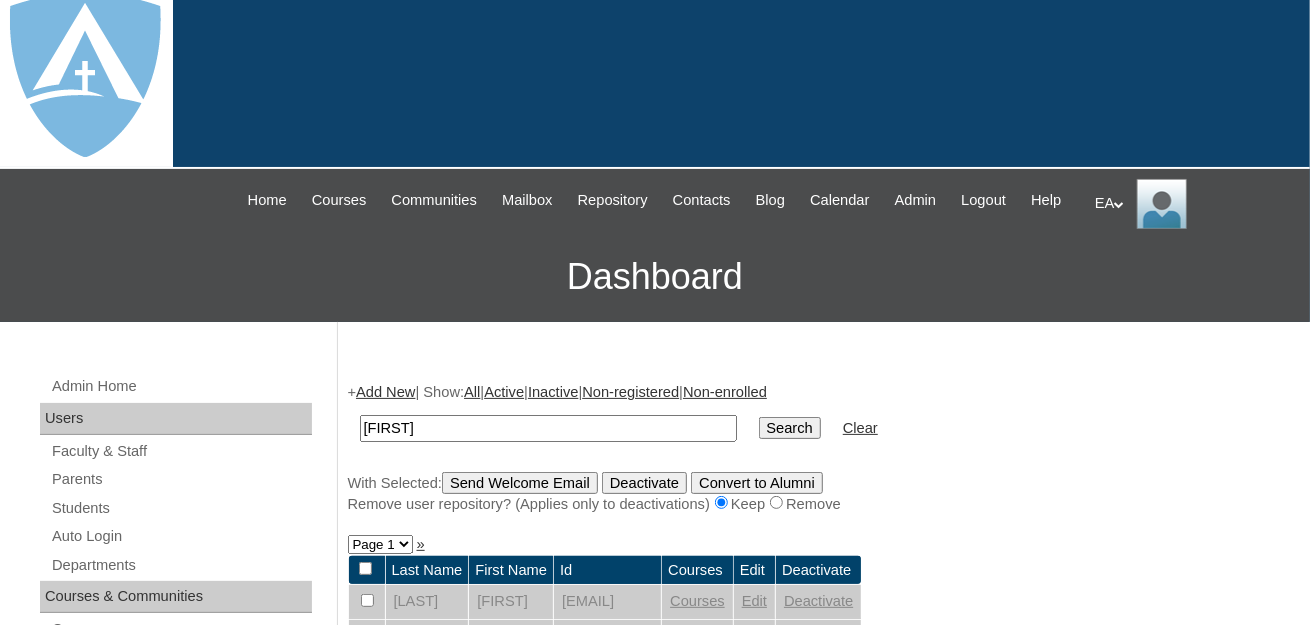 scroll, scrollTop: 0, scrollLeft: 0, axis: both 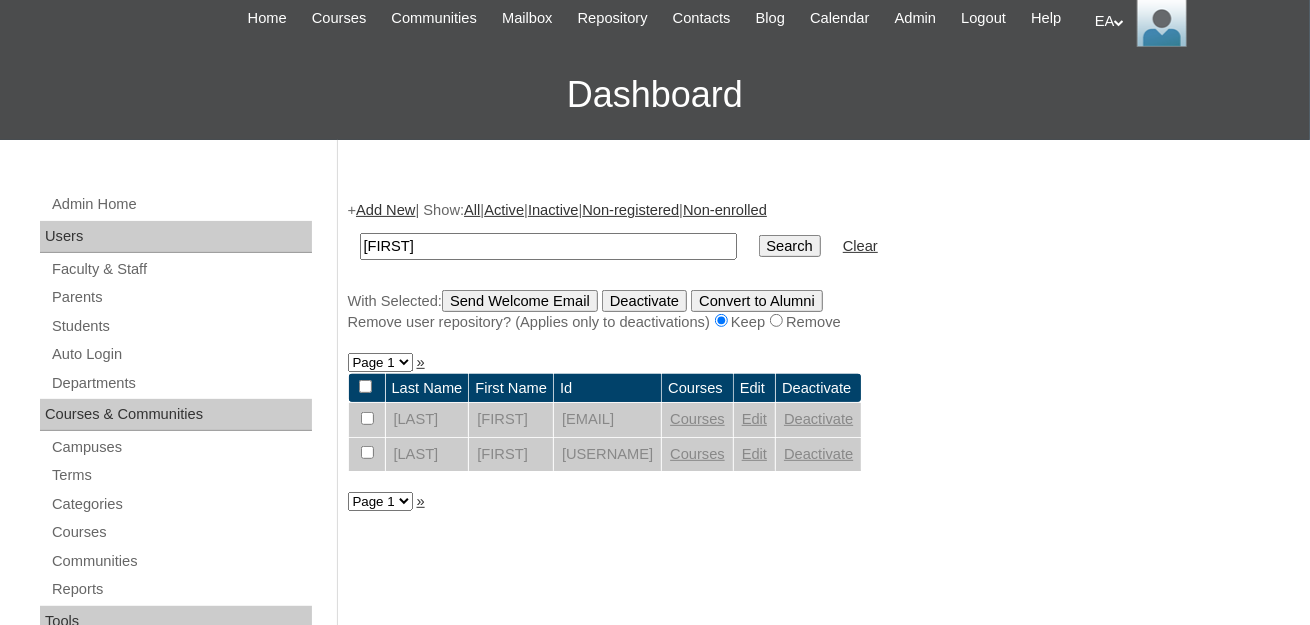 click on "Edit" at bounding box center (754, 419) 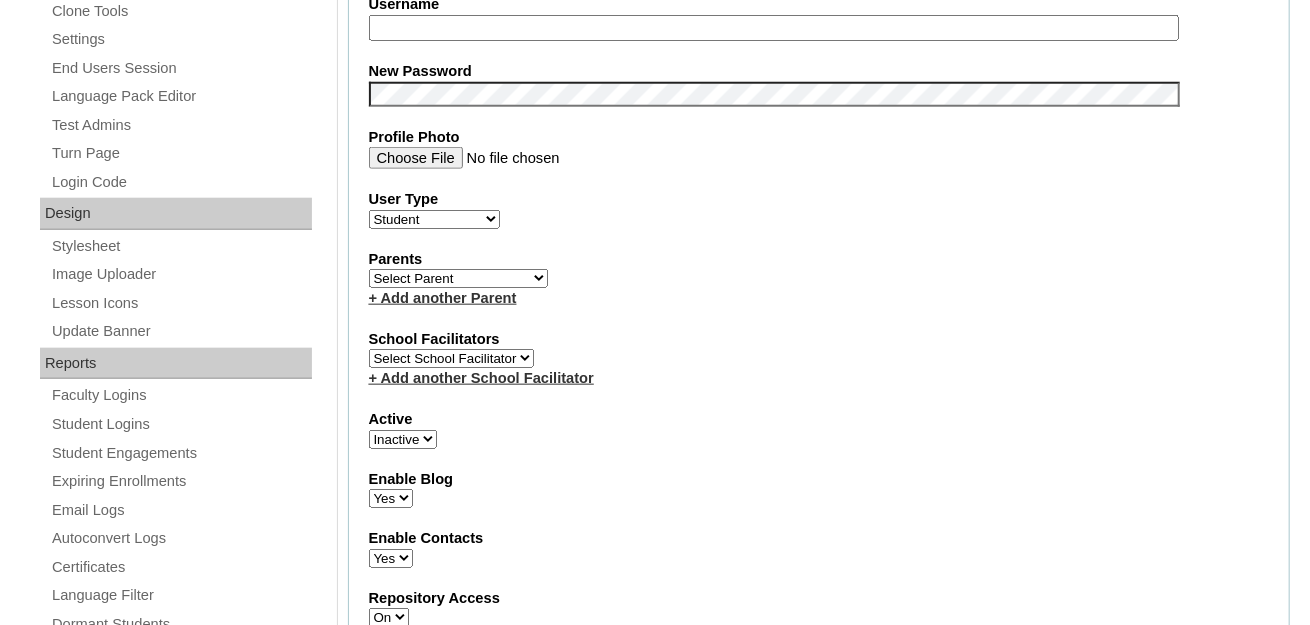 scroll, scrollTop: 999, scrollLeft: 0, axis: vertical 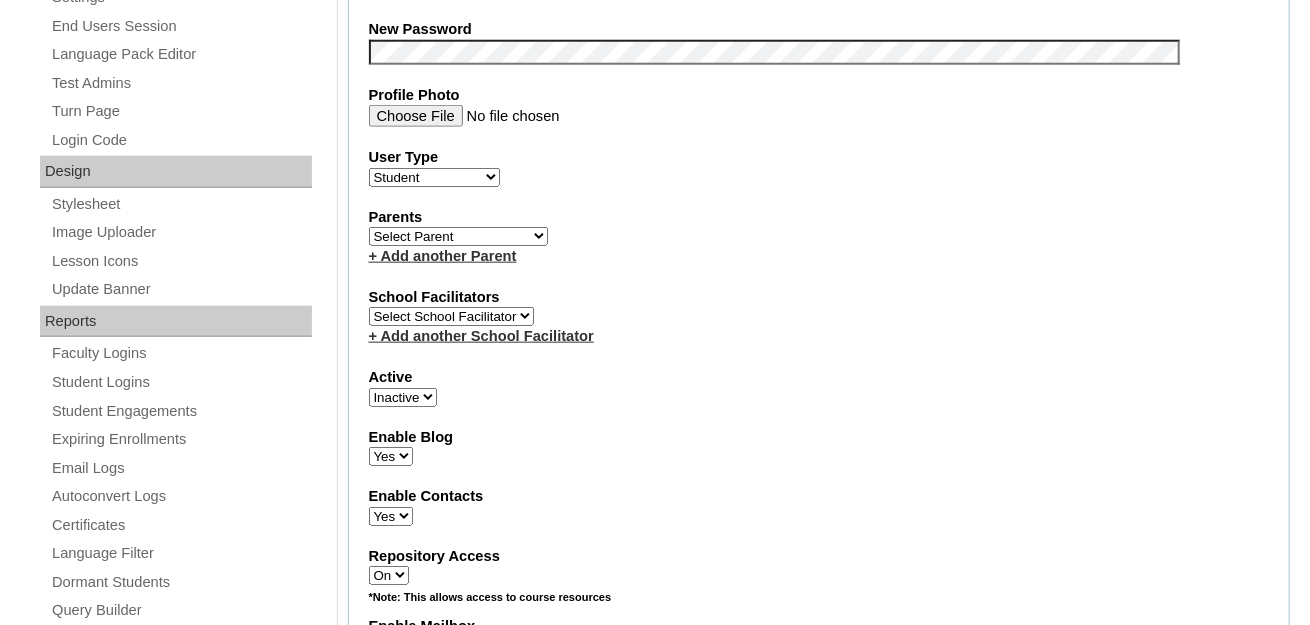 click on "Active Inactive" at bounding box center [403, 397] 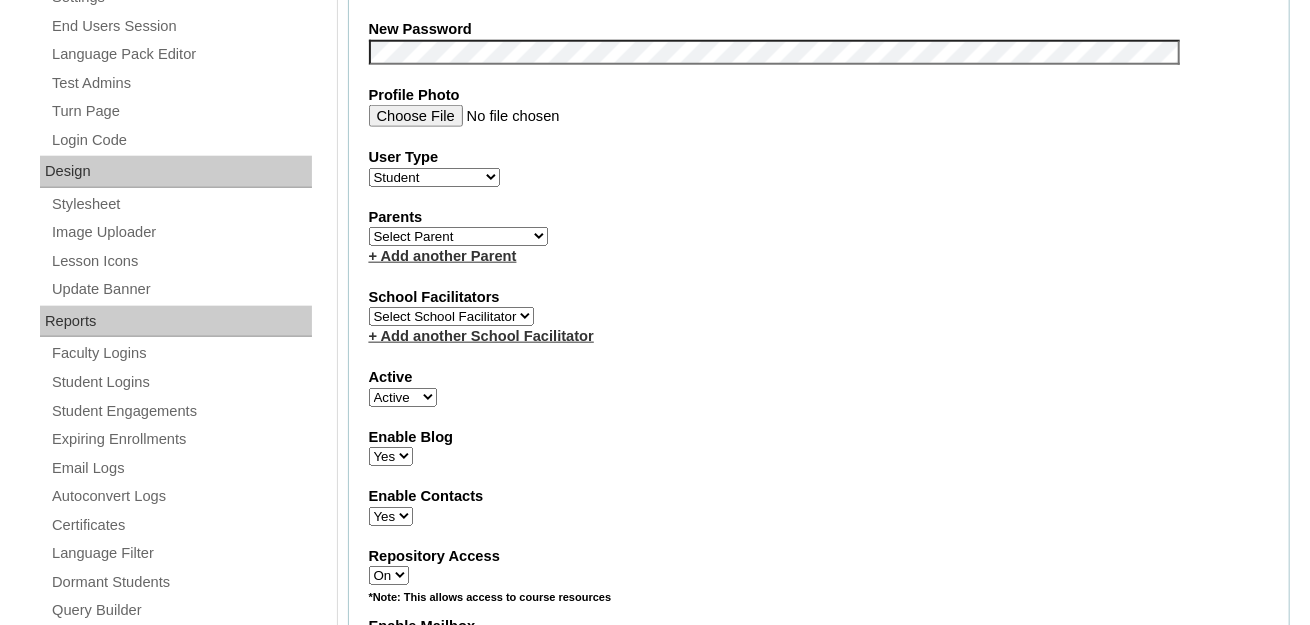 click on "Active Inactive" at bounding box center [403, 397] 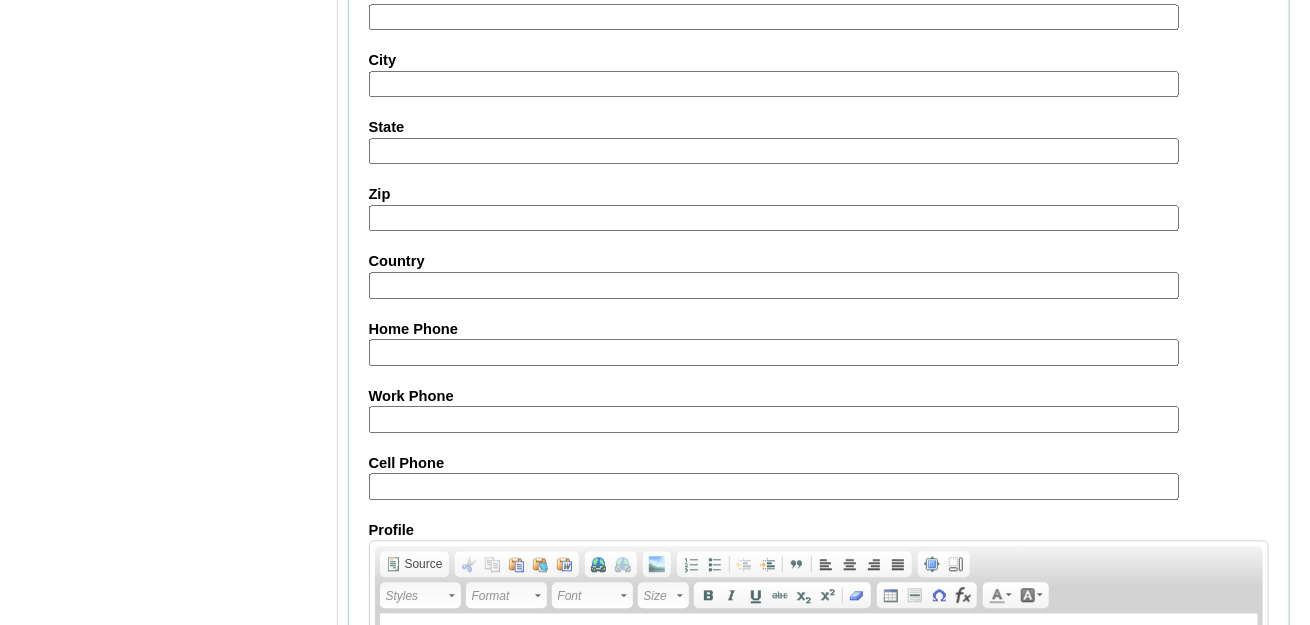 scroll, scrollTop: 2496, scrollLeft: 0, axis: vertical 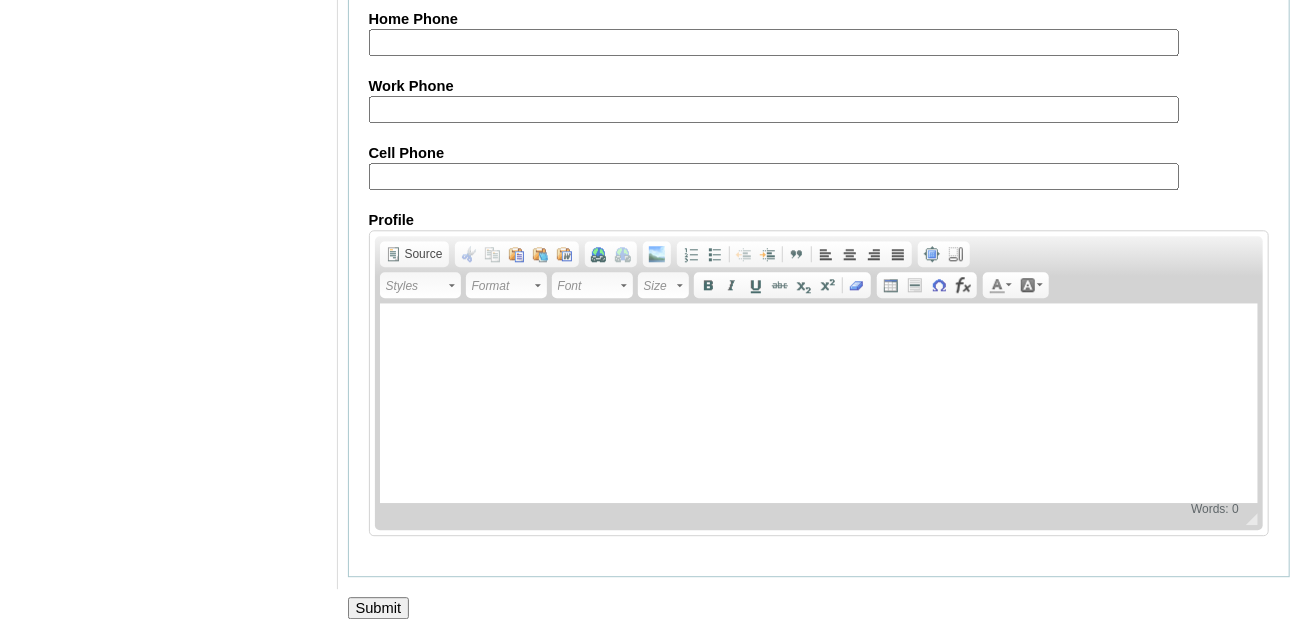click on "Submit" at bounding box center [379, 608] 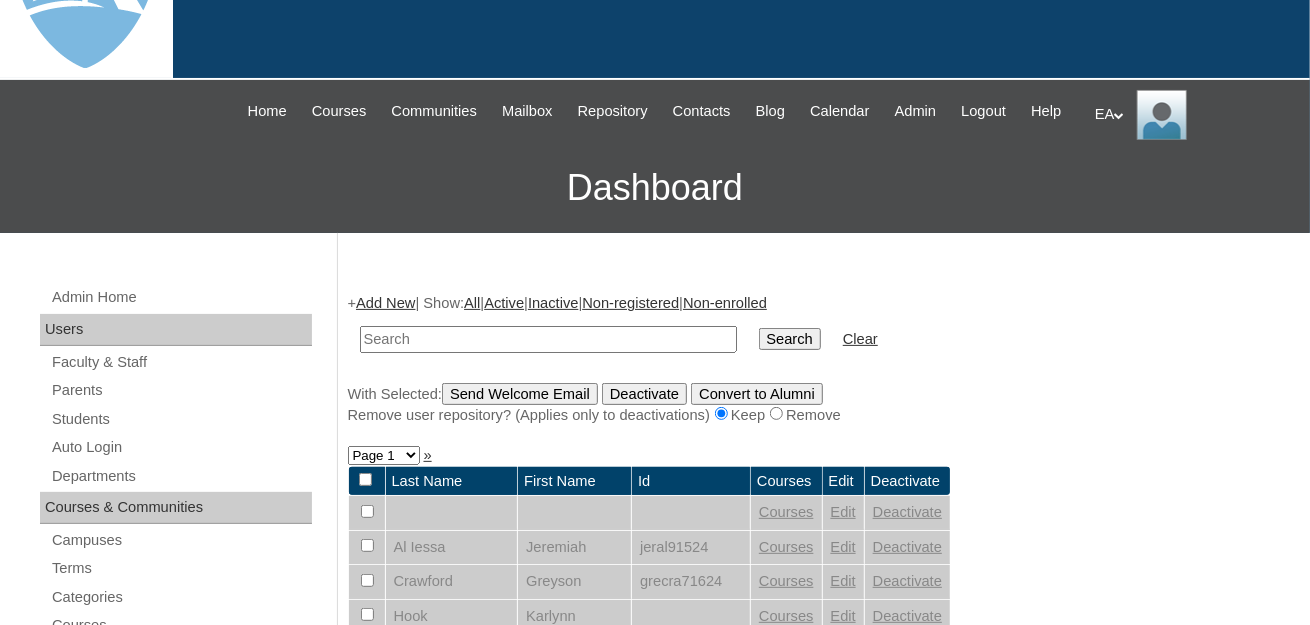 scroll, scrollTop: 300, scrollLeft: 0, axis: vertical 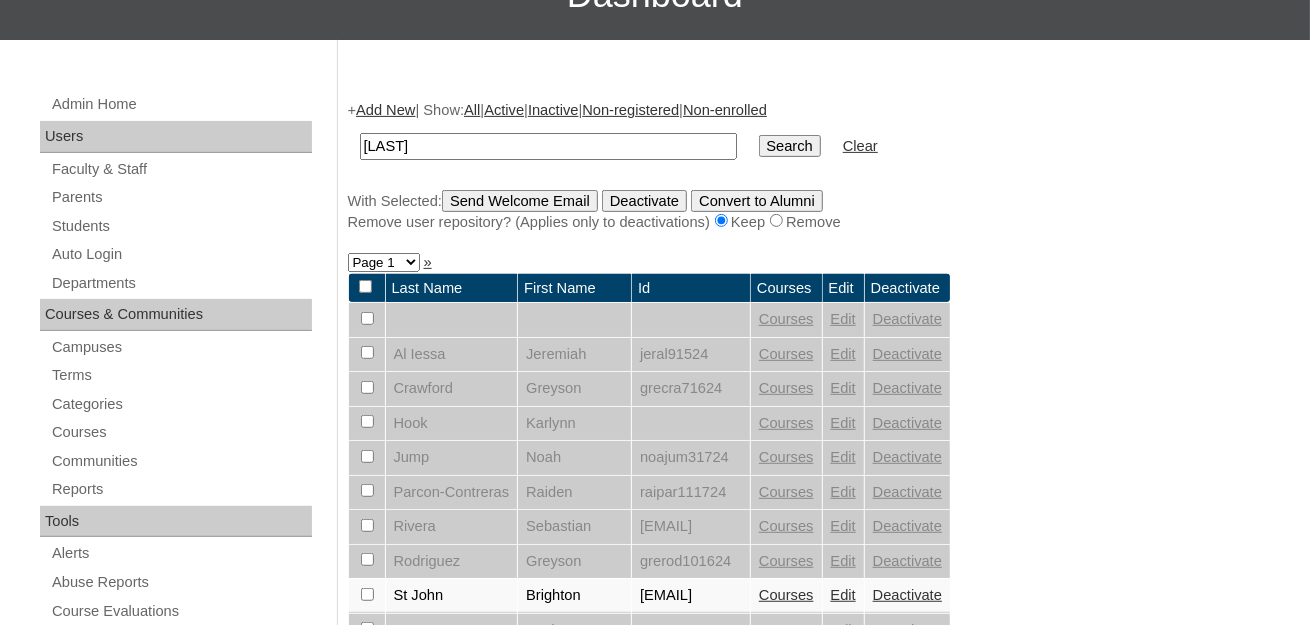 type on "[LAST]" 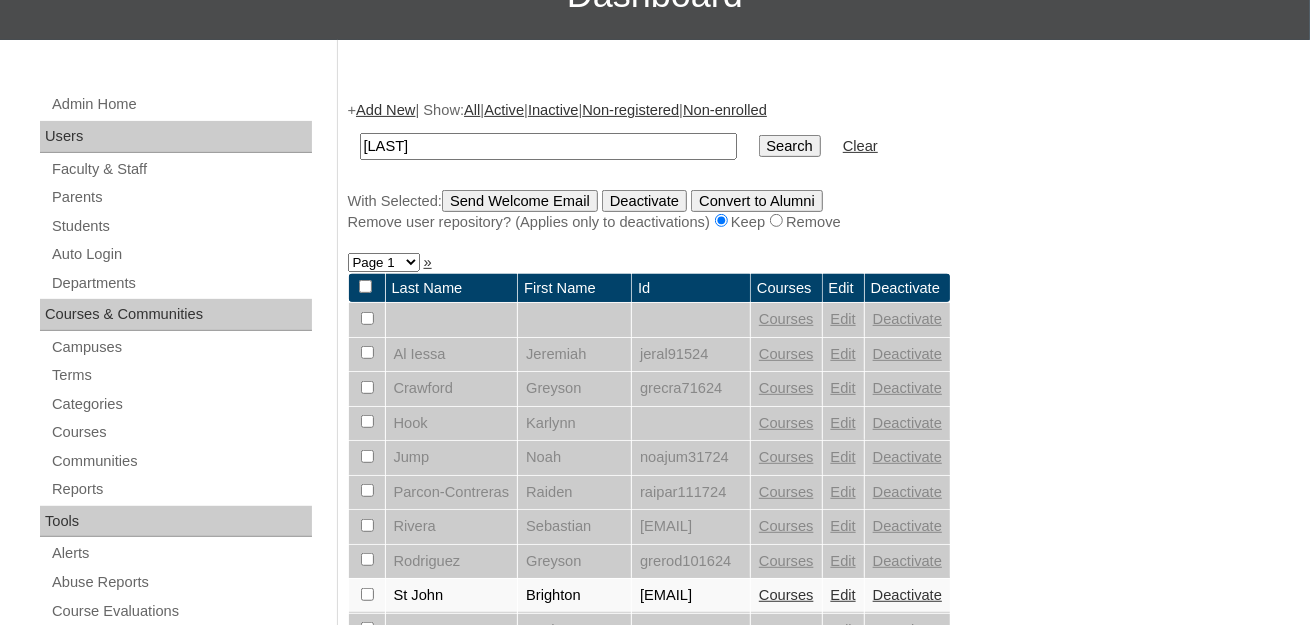 click on "Search" at bounding box center (790, 146) 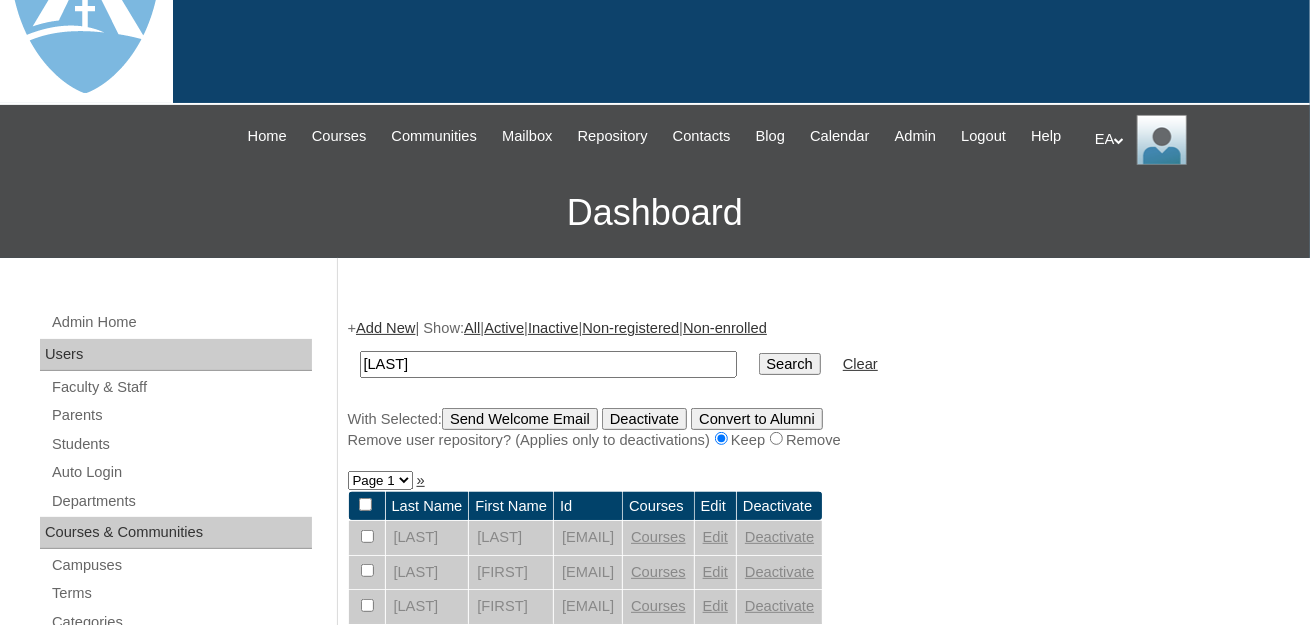 scroll, scrollTop: 300, scrollLeft: 0, axis: vertical 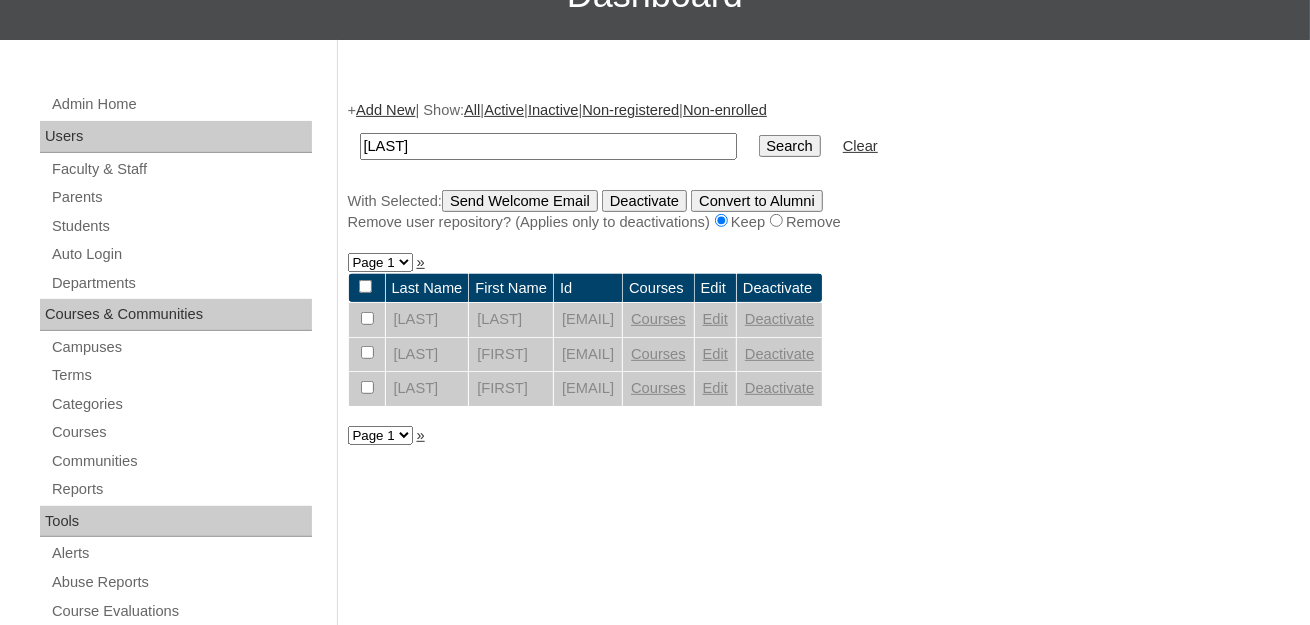 click on "Edit" at bounding box center [715, 319] 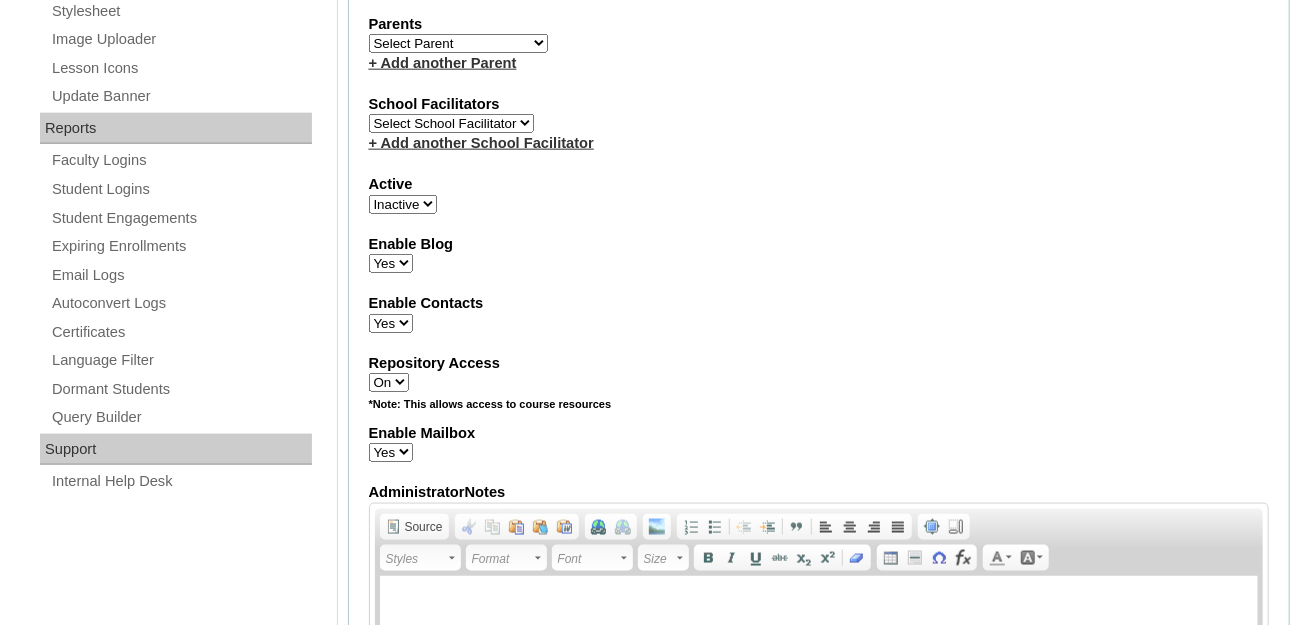 scroll, scrollTop: 1200, scrollLeft: 0, axis: vertical 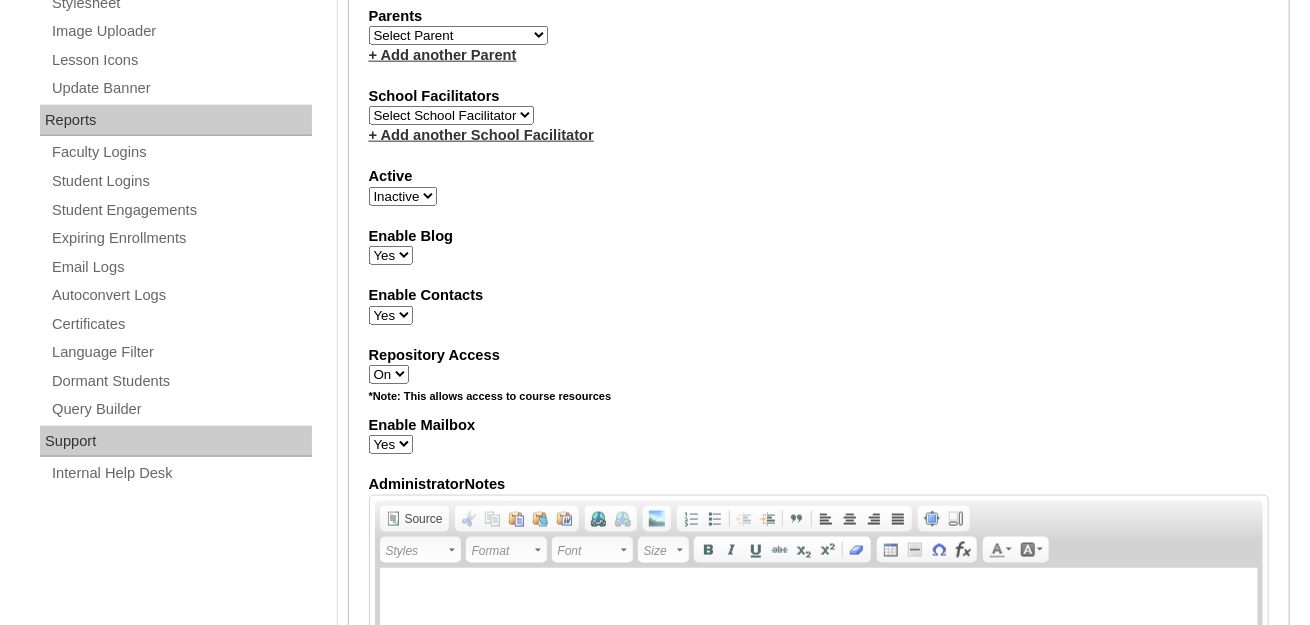 click on "Active Inactive" at bounding box center [403, 196] 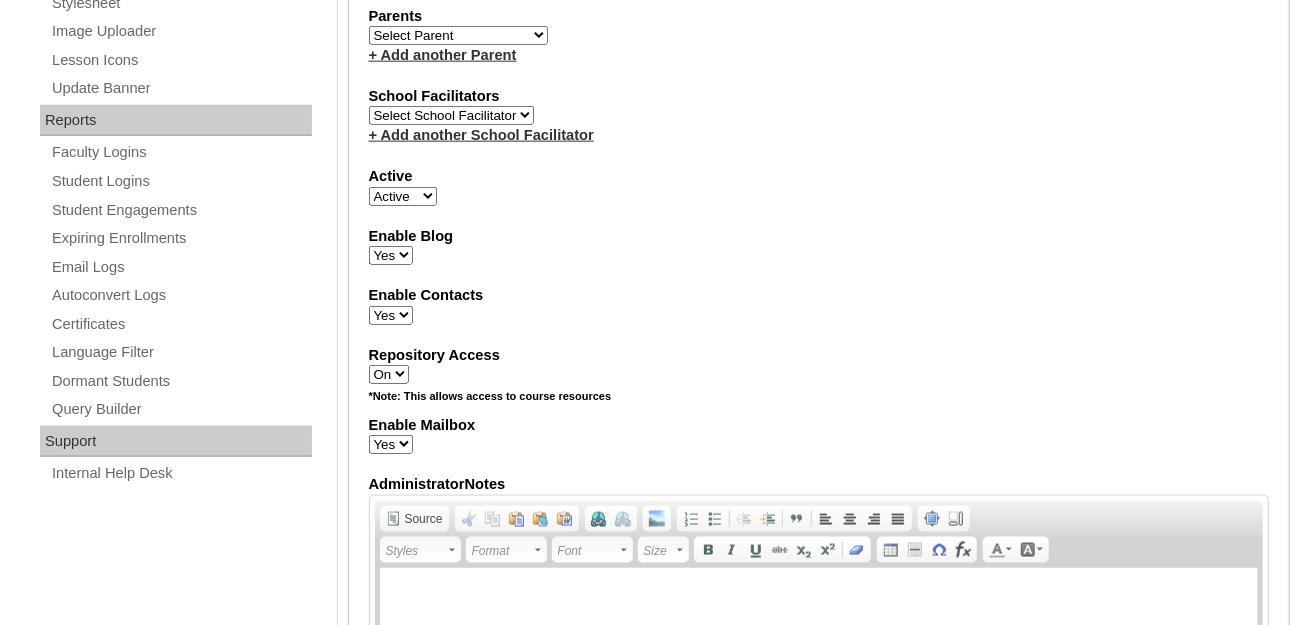 click on "Active Inactive" at bounding box center (403, 196) 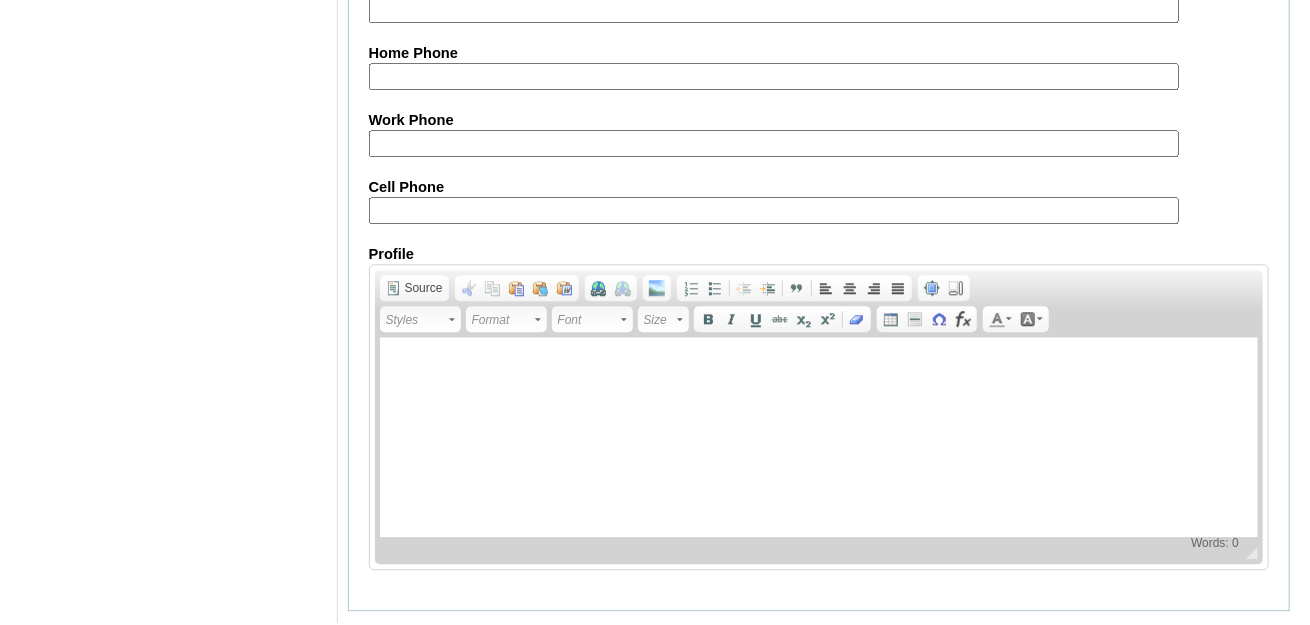 scroll, scrollTop: 2496, scrollLeft: 0, axis: vertical 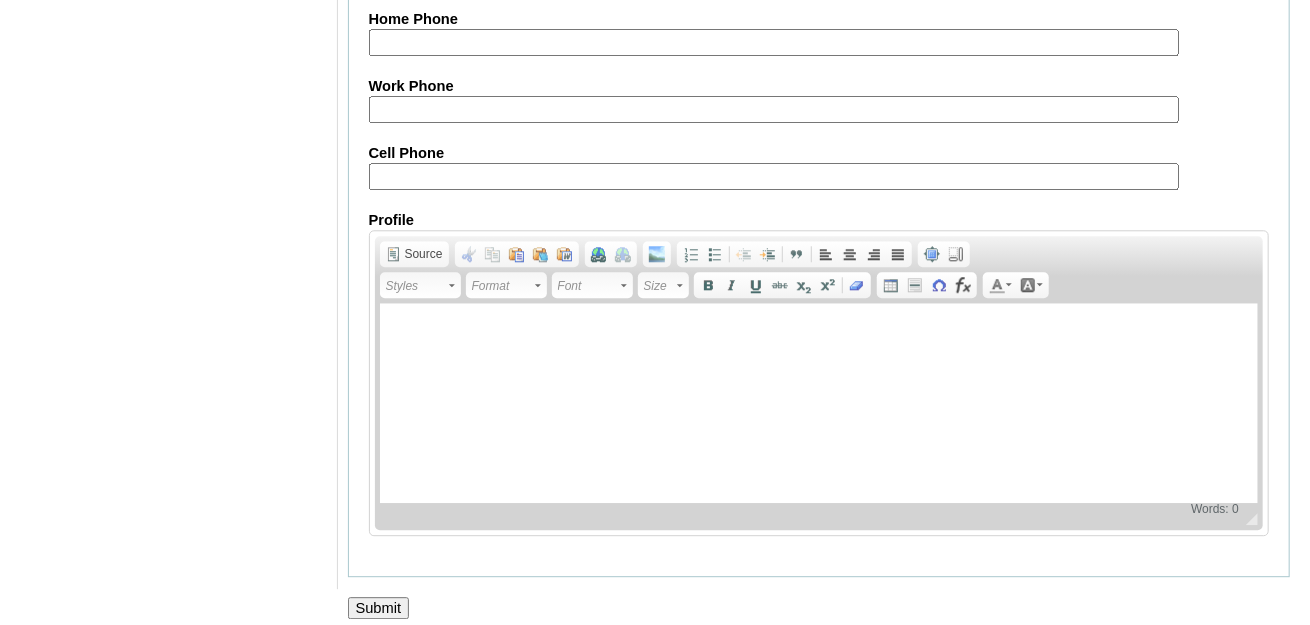 click on "Submit" at bounding box center (379, 608) 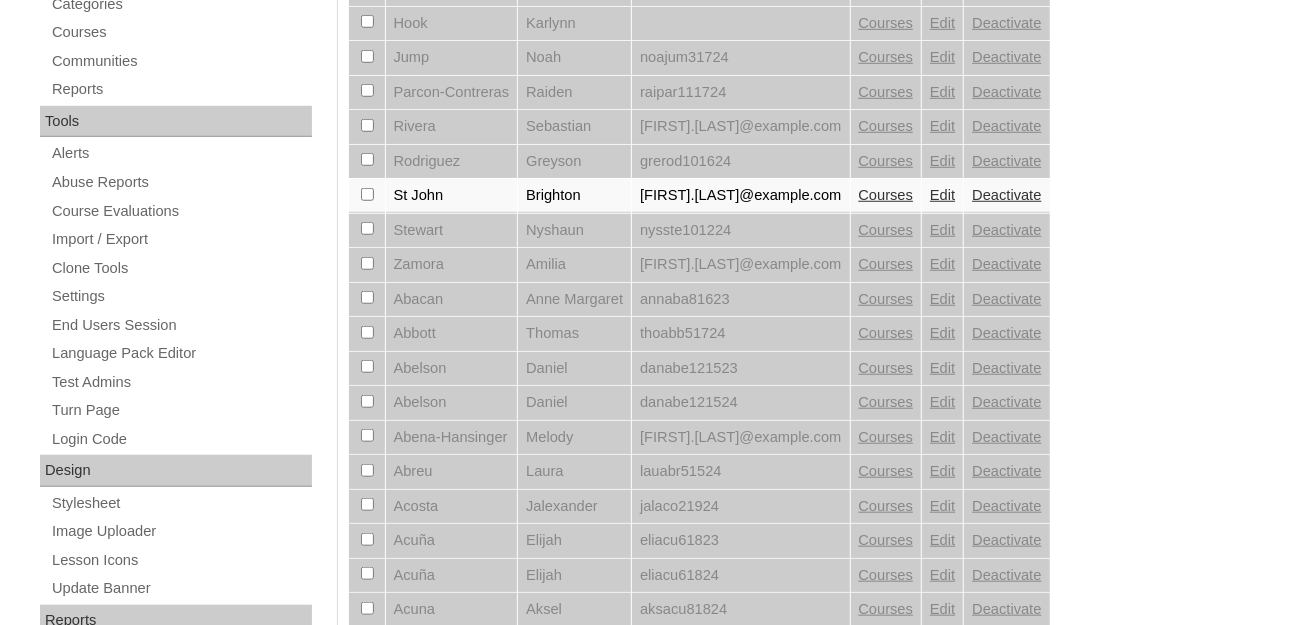 scroll, scrollTop: 0, scrollLeft: 0, axis: both 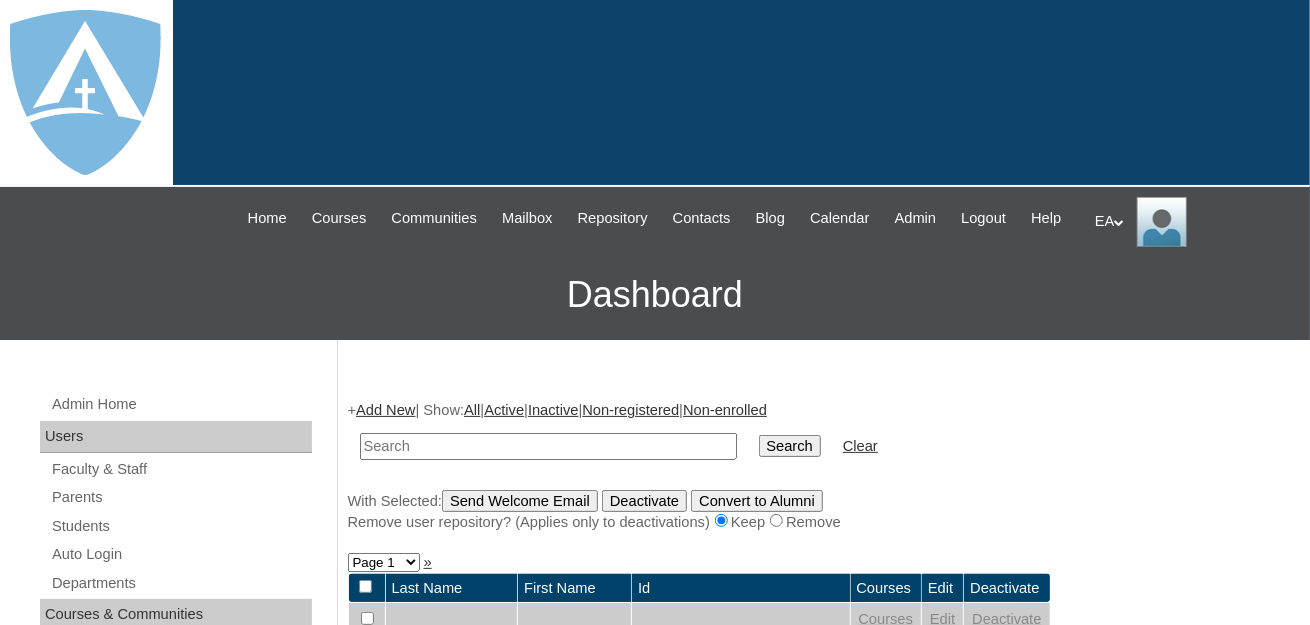 click at bounding box center (548, 446) 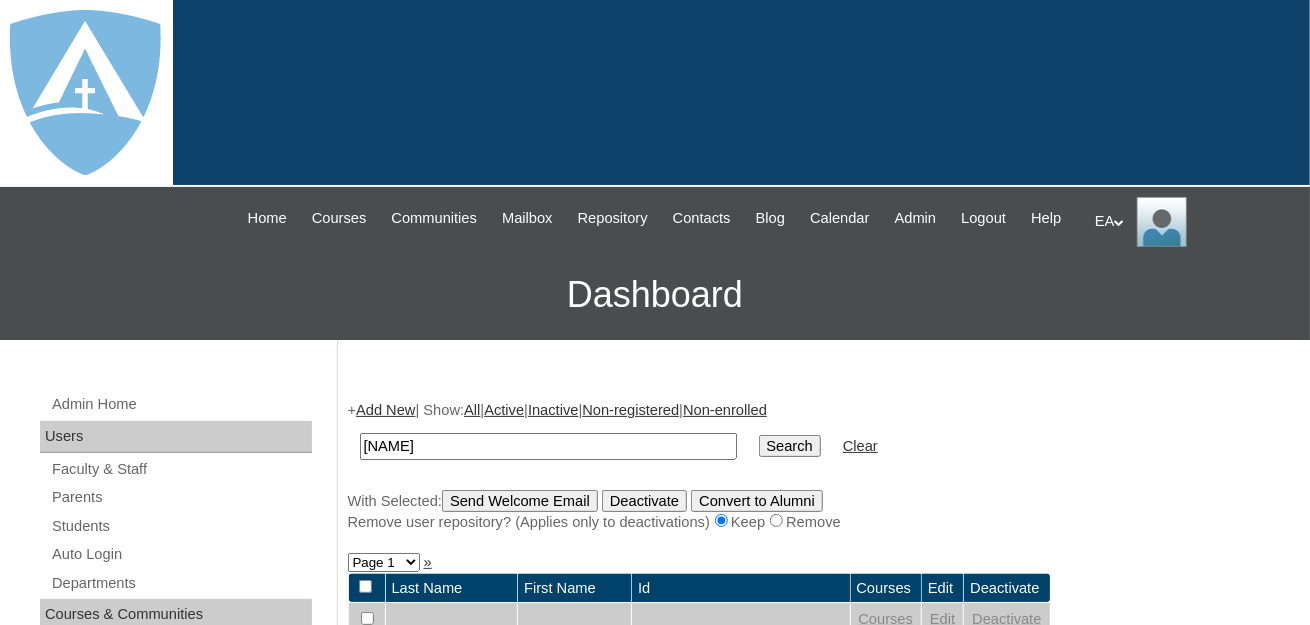 type on "[LAST]" 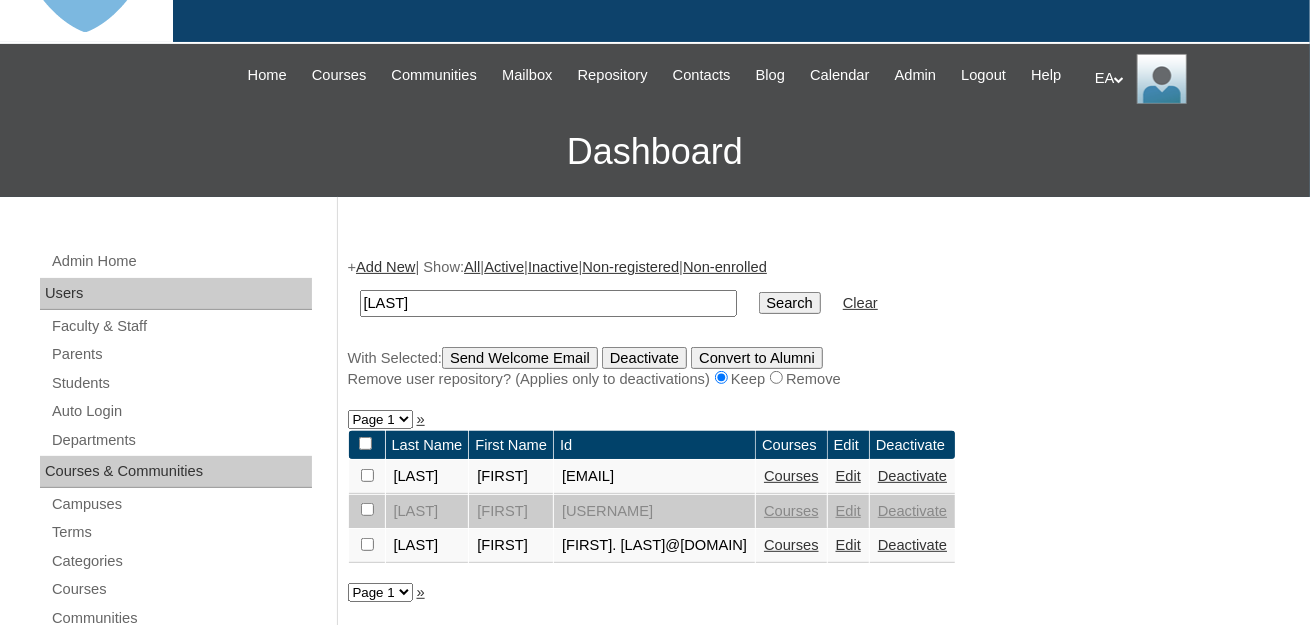 scroll, scrollTop: 400, scrollLeft: 0, axis: vertical 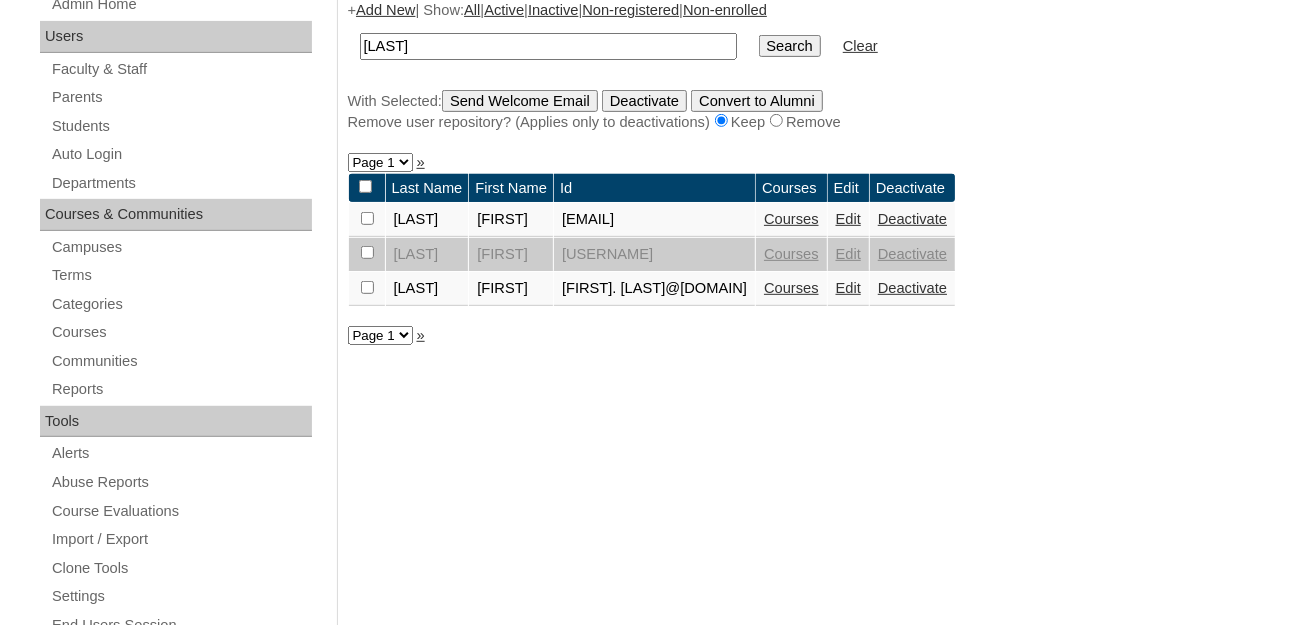 click on "Courses" at bounding box center (791, 288) 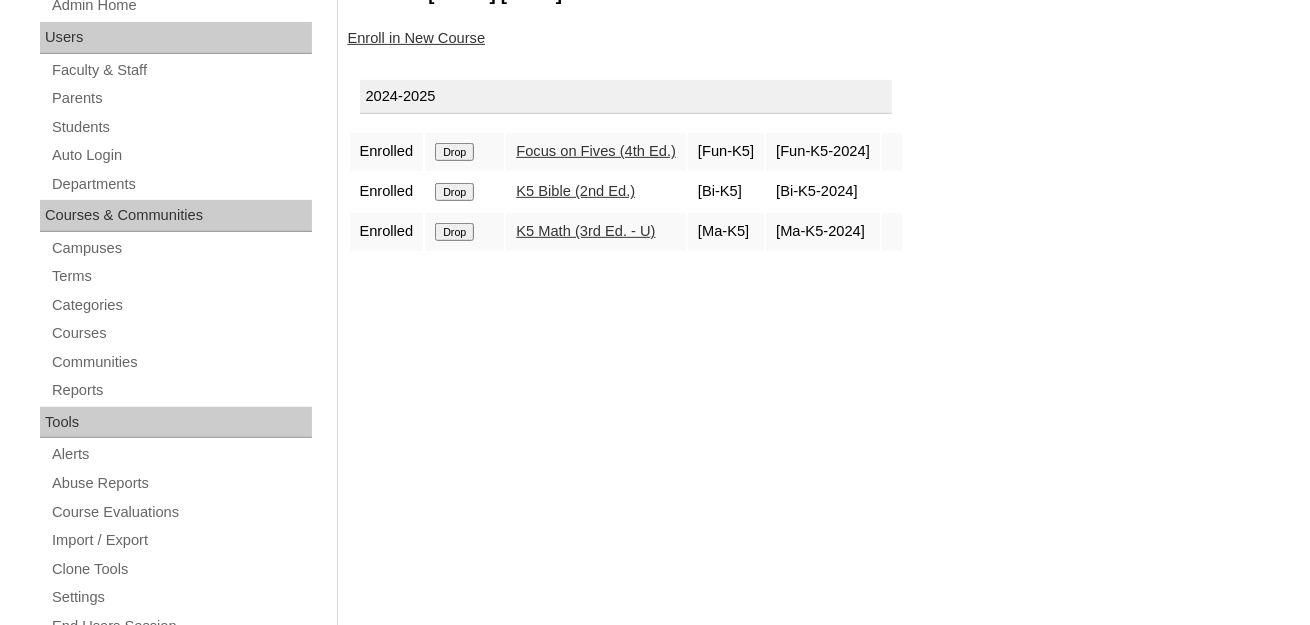 scroll, scrollTop: 400, scrollLeft: 0, axis: vertical 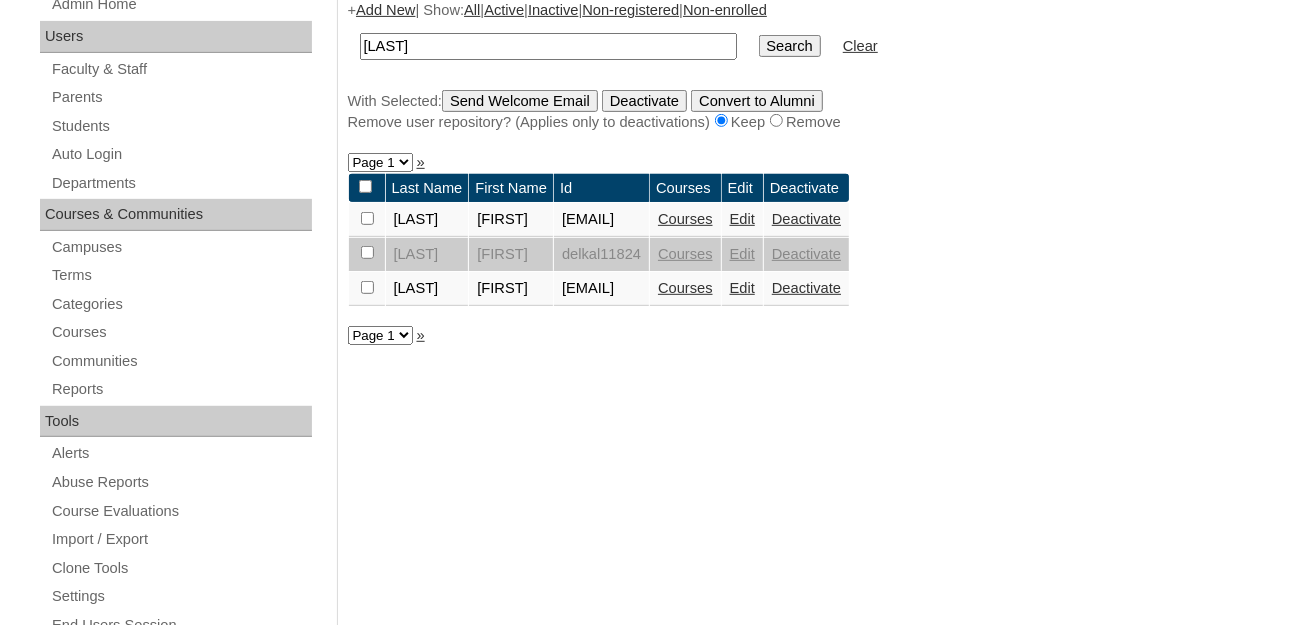 click on "Courses" at bounding box center (685, 219) 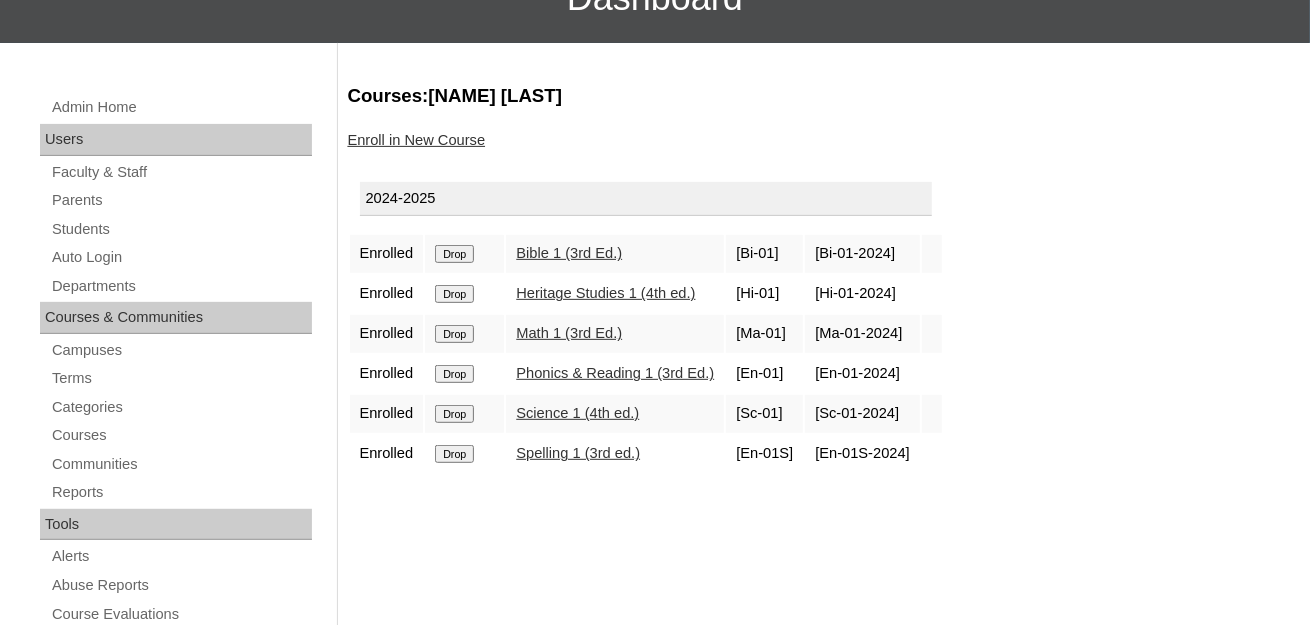 scroll, scrollTop: 300, scrollLeft: 0, axis: vertical 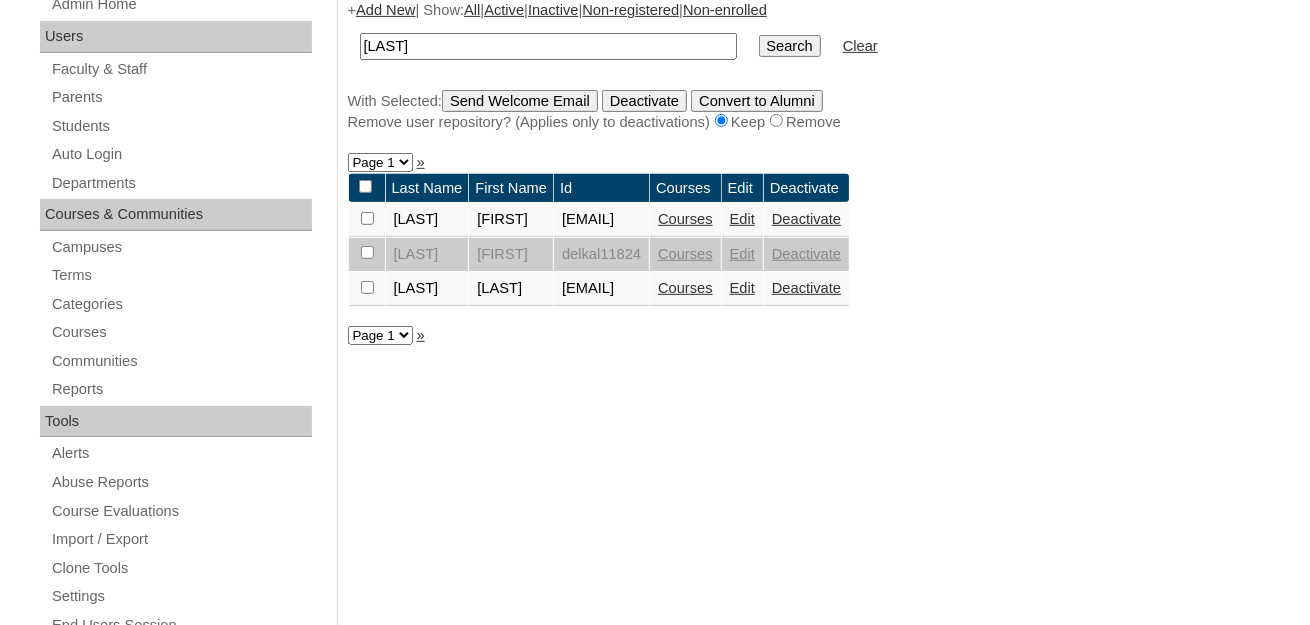 click on "Edit" at bounding box center (742, 219) 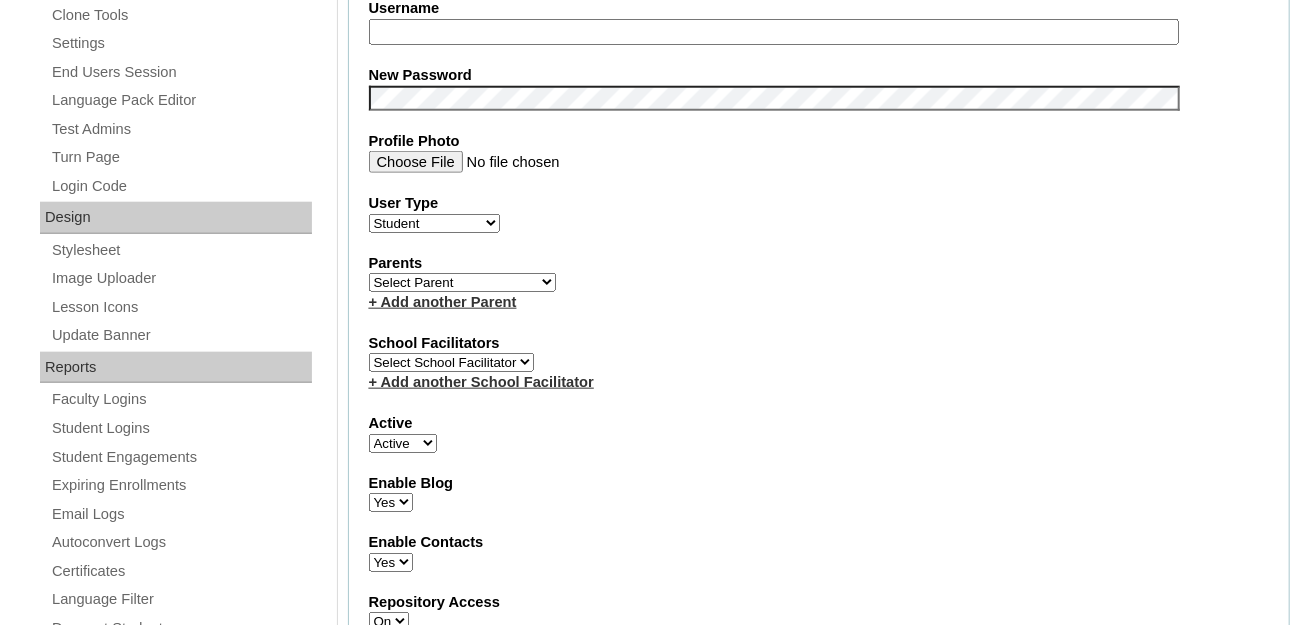 scroll, scrollTop: 999, scrollLeft: 0, axis: vertical 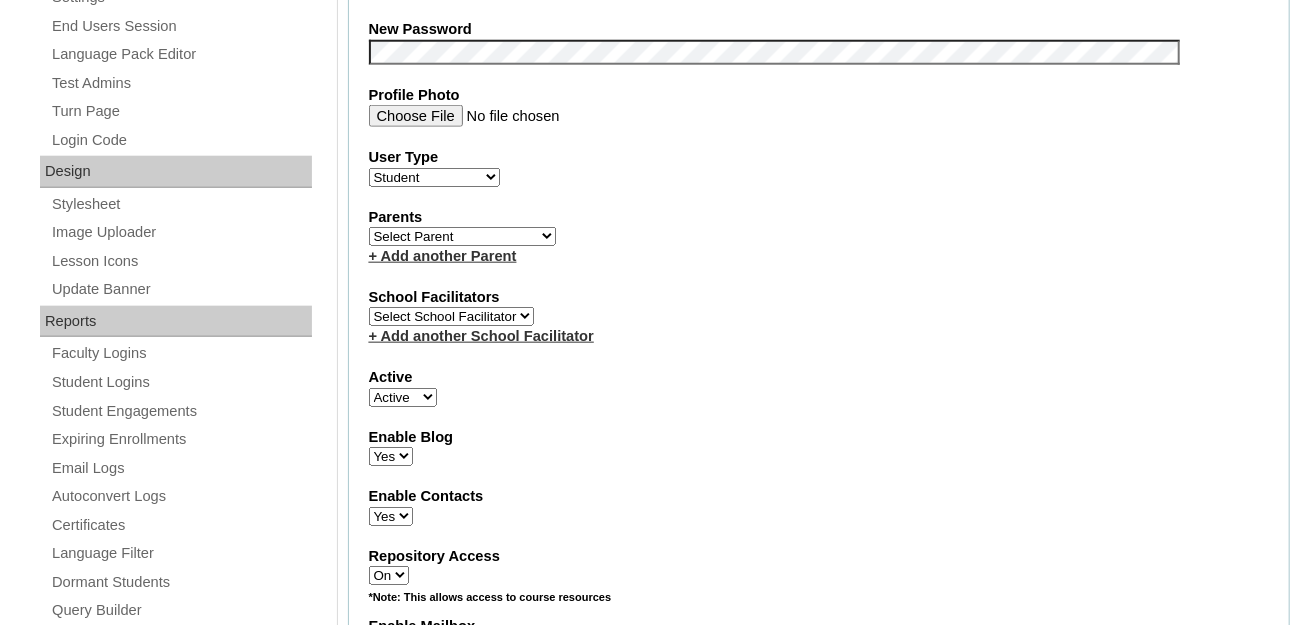 click on "Loremi Dolors
Ametco, Adip
Elitseddoei, Tempori
Utlaboree, Dolor
Magnaali , Enimadm
Veniamqui , Nostrud
Exerci, Ullamc Lab
Nisiali, Exea
Commodo, Conse
Duisa, Irurei
Reprehen, Volup
Velit, Essecil
Fugia, Nulla
Pariatu, Excepteu
Sintoccae, Cupi
Non-Pro, Su. Culpaq
Off-Des, Mo. Animid
Es Labor, Perspi
Undeomni, Istena
Error, Volu
Accus, Dolor
Lauda, Totamre
Aperi, Eaquei
Quaeabi, Invento
Verita, Quasi
Architec, Beatae
Vitaedic, Explic
Nemoeni, Ipsamqu
Volupt, Aspern
Autodi, Fugitc
Magnid, Eosra
Sequines, Nequepo
Quisqu, Dolore
Adipisc , Numquame
Modit , Incid
Magnamq-Etiamminu, Solu
Nobis, Eligend
Optiocumq, Nihili
Quoplac, Facerepo
Assumen, Repel
Tempo, Autemqu
Offici, Debitis
Rerumne, Saepeev
Volupt, Repu" at bounding box center (462, 236) 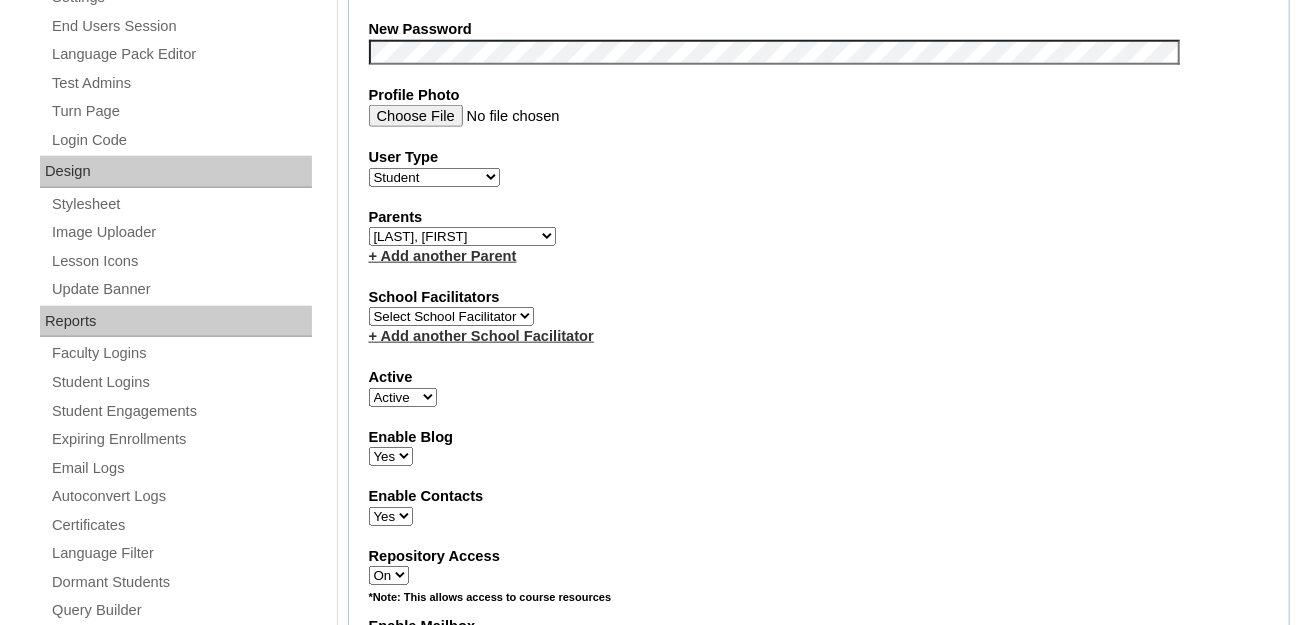 click on "Loremi Dolors
Ametco, Adip
Elitseddoei, Tempori
Utlaboree, Dolor
Magnaali , Enimadm
Veniamqui , Nostrud
Exerci, Ullamc Lab
Nisiali, Exea
Commodo, Conse
Duisa, Irurei
Reprehen, Volup
Velit, Essecil
Fugia, Nulla
Pariatu, Excepteu
Sintoccae, Cupi
Non-Pro, Su. Culpaq
Off-Des, Mo. Animid
Es Labor, Perspi
Undeomni, Istena
Error, Volu
Accus, Dolor
Lauda, Totamre
Aperi, Eaquei
Quaeabi, Invento
Verita, Quasi
Architec, Beatae
Vitaedic, Explic
Nemoeni, Ipsamqu
Volupt, Aspern
Autodi, Fugitc
Magnid, Eosra
Sequines, Nequepo
Quisqu, Dolore
Adipisc , Numquame
Modit , Incid
Magnamq-Etiamminu, Solu
Nobis, Eligend
Optiocumq, Nihili
Quoplac, Facerepo
Assumen, Repel
Tempo, Autemqu
Offici, Debitis
Rerumne, Saepeev
Volupt, Repu" at bounding box center [462, 236] 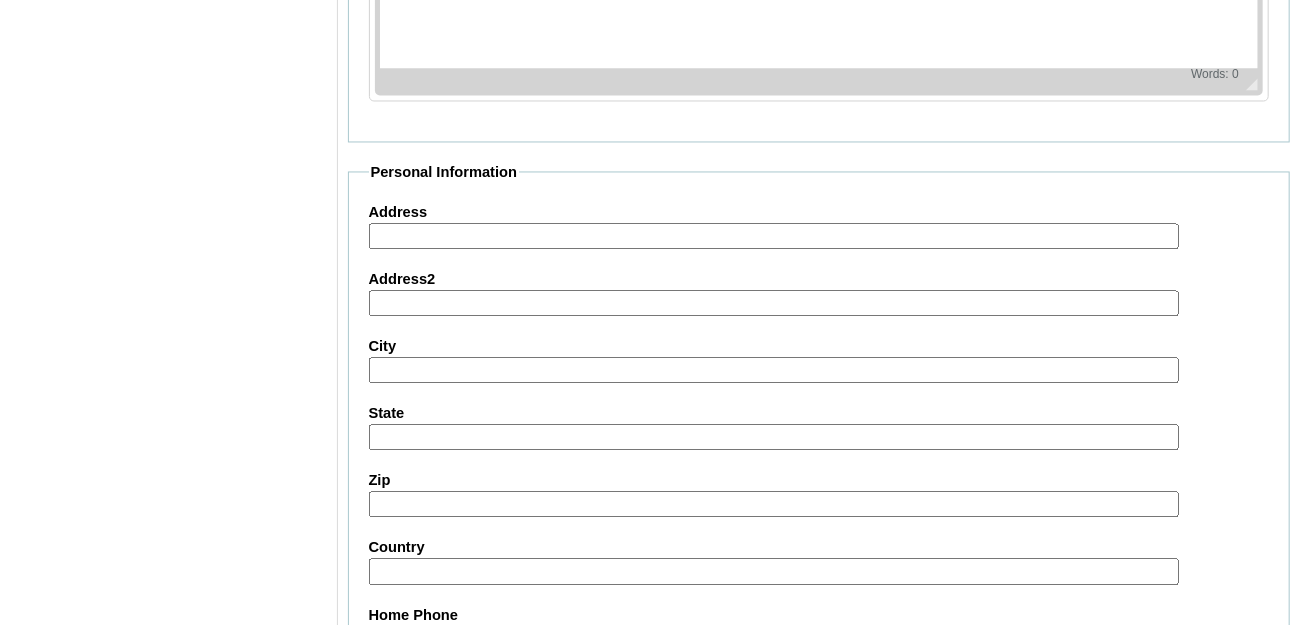 scroll, scrollTop: 2496, scrollLeft: 0, axis: vertical 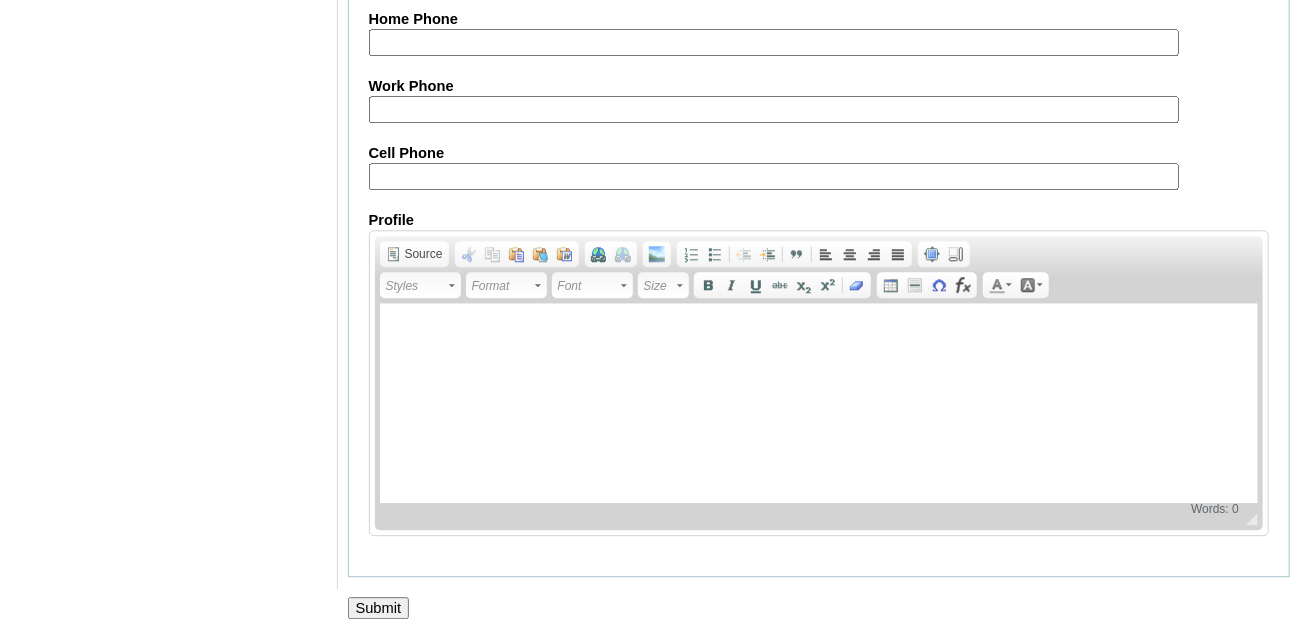 click on "Submit" at bounding box center [379, 608] 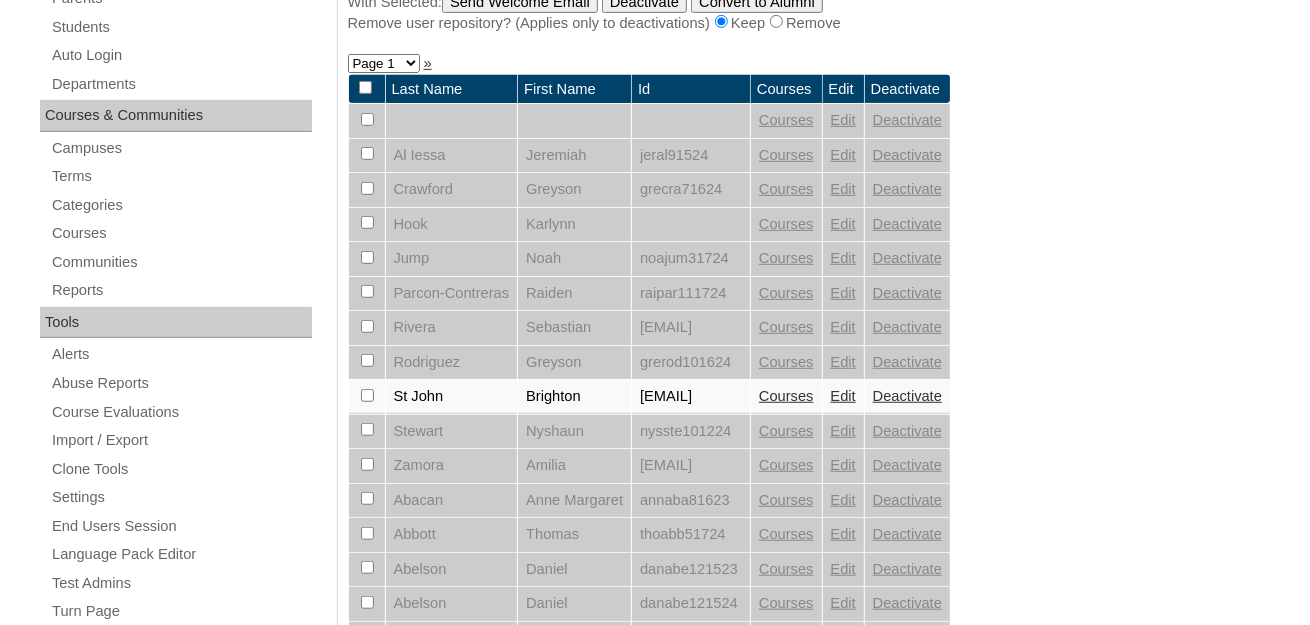 scroll, scrollTop: 0, scrollLeft: 0, axis: both 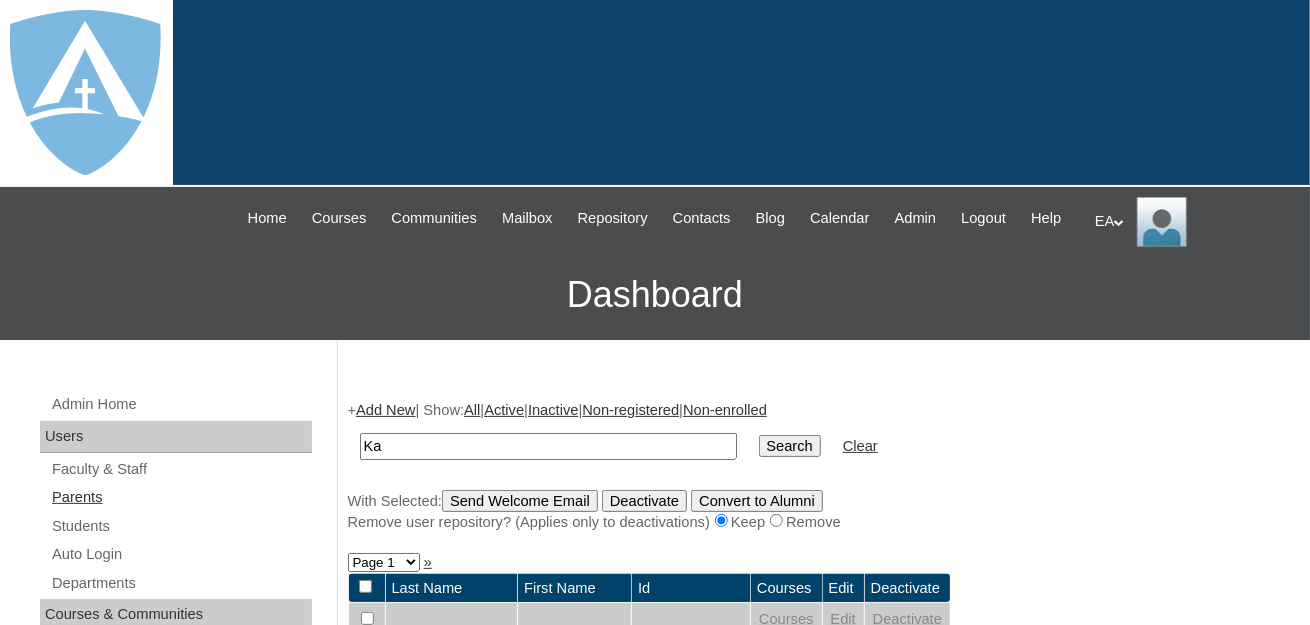 type on "Ka" 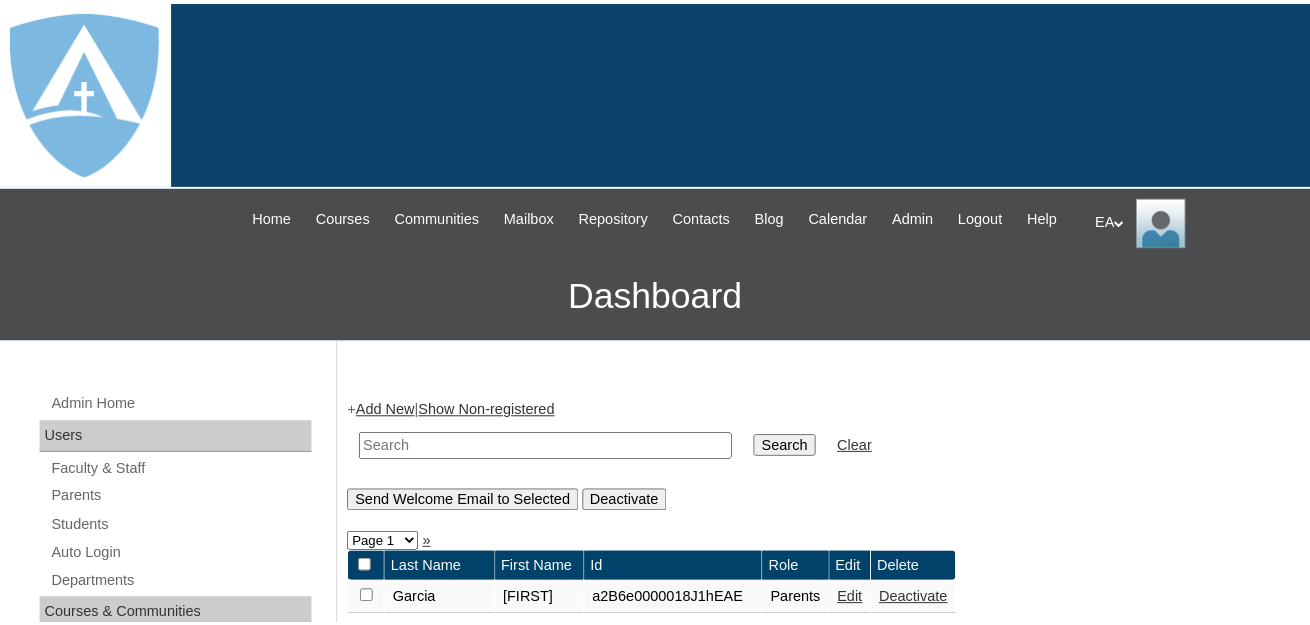 scroll, scrollTop: 0, scrollLeft: 0, axis: both 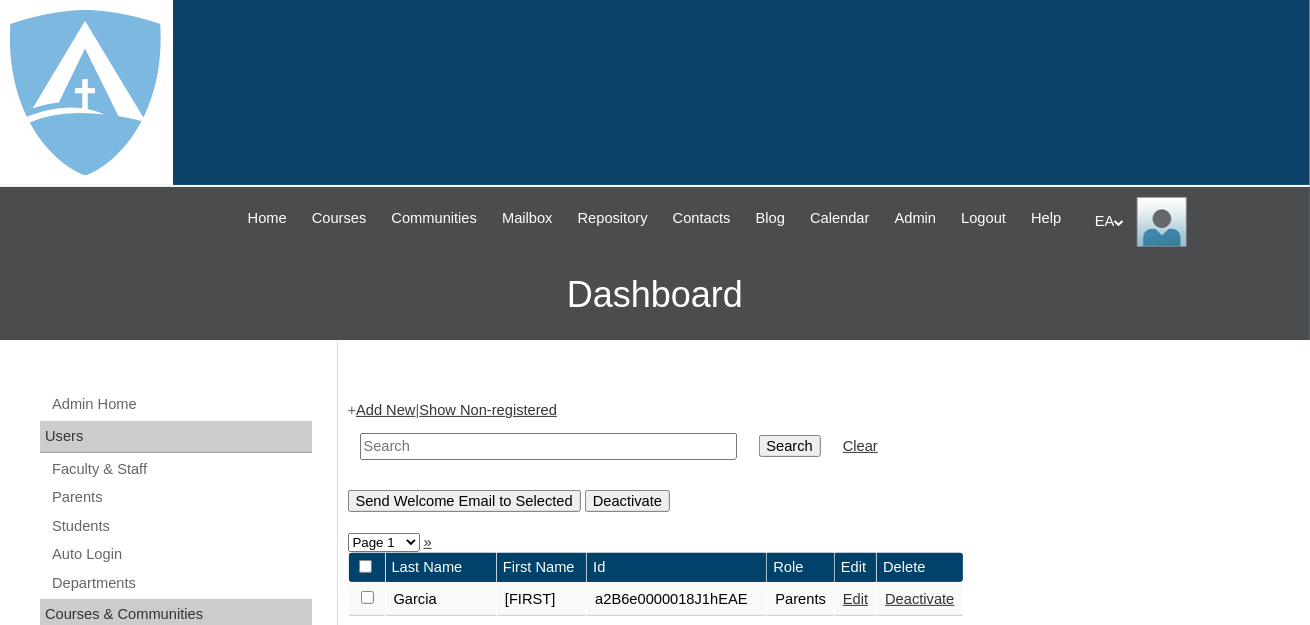 click at bounding box center (548, 446) 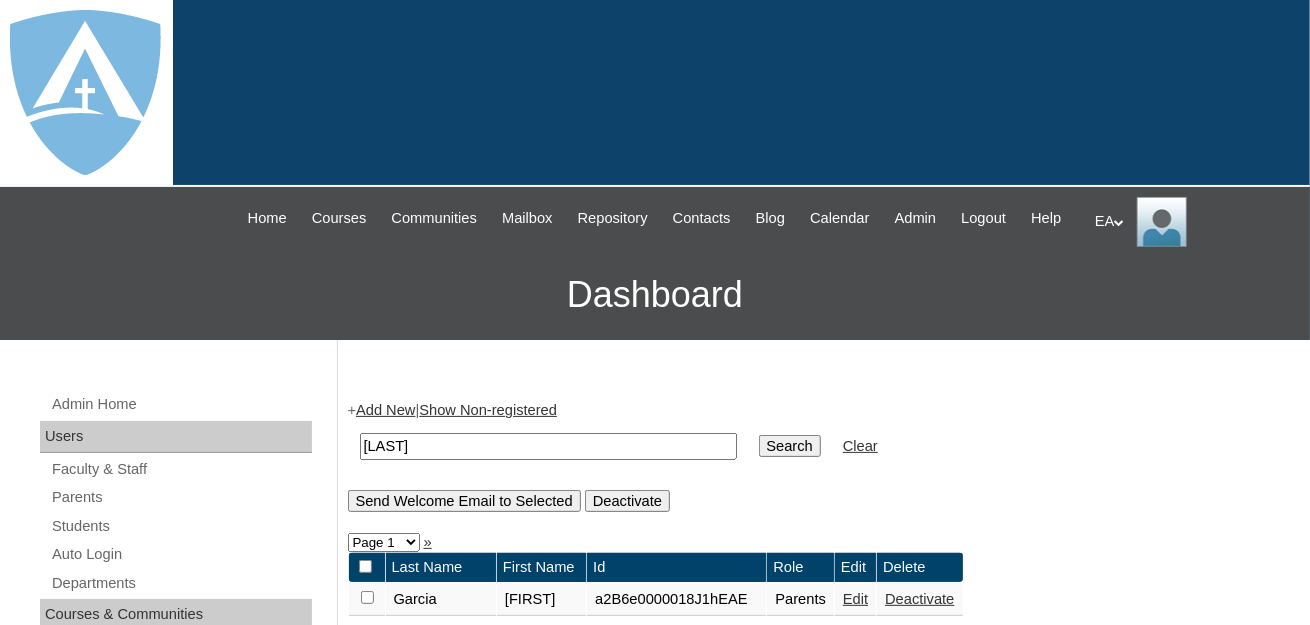 type on "[LAST]" 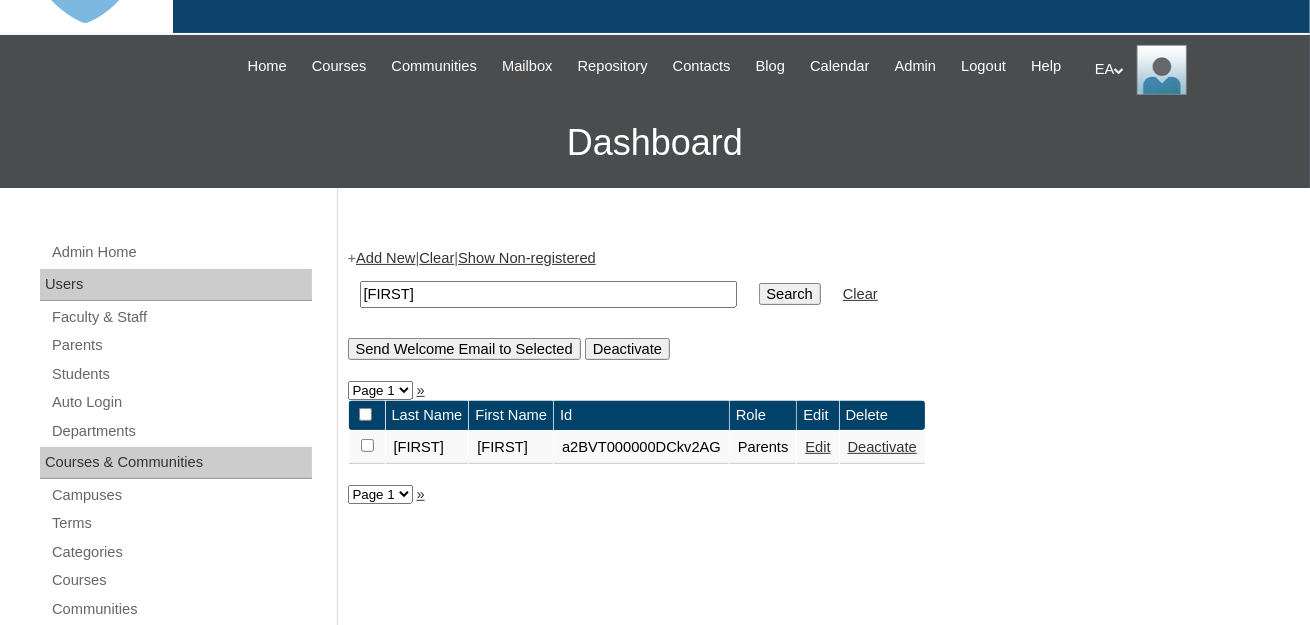 scroll, scrollTop: 300, scrollLeft: 0, axis: vertical 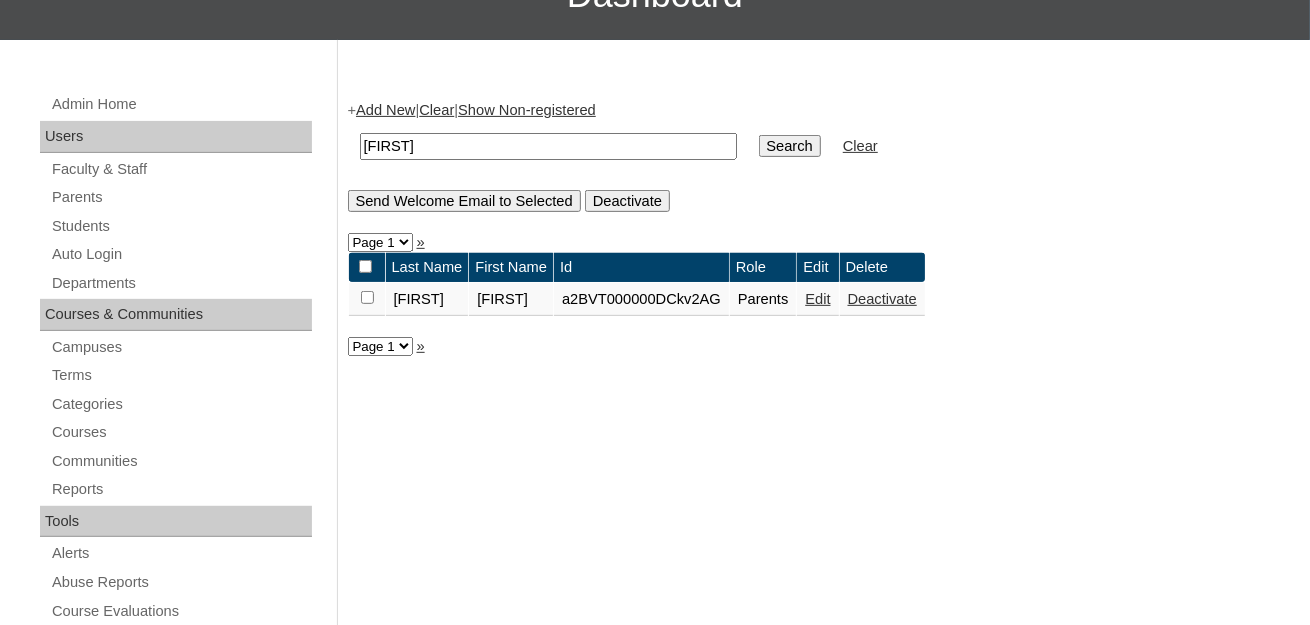 click on "Edit" at bounding box center [817, 299] 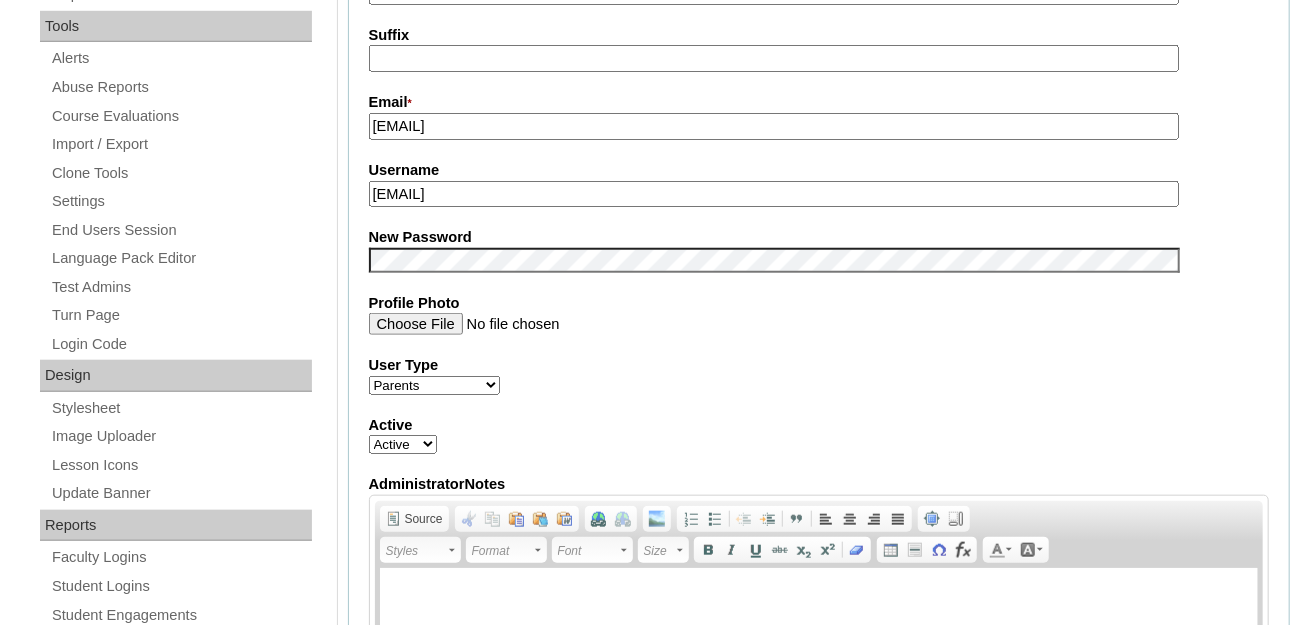 scroll, scrollTop: 800, scrollLeft: 0, axis: vertical 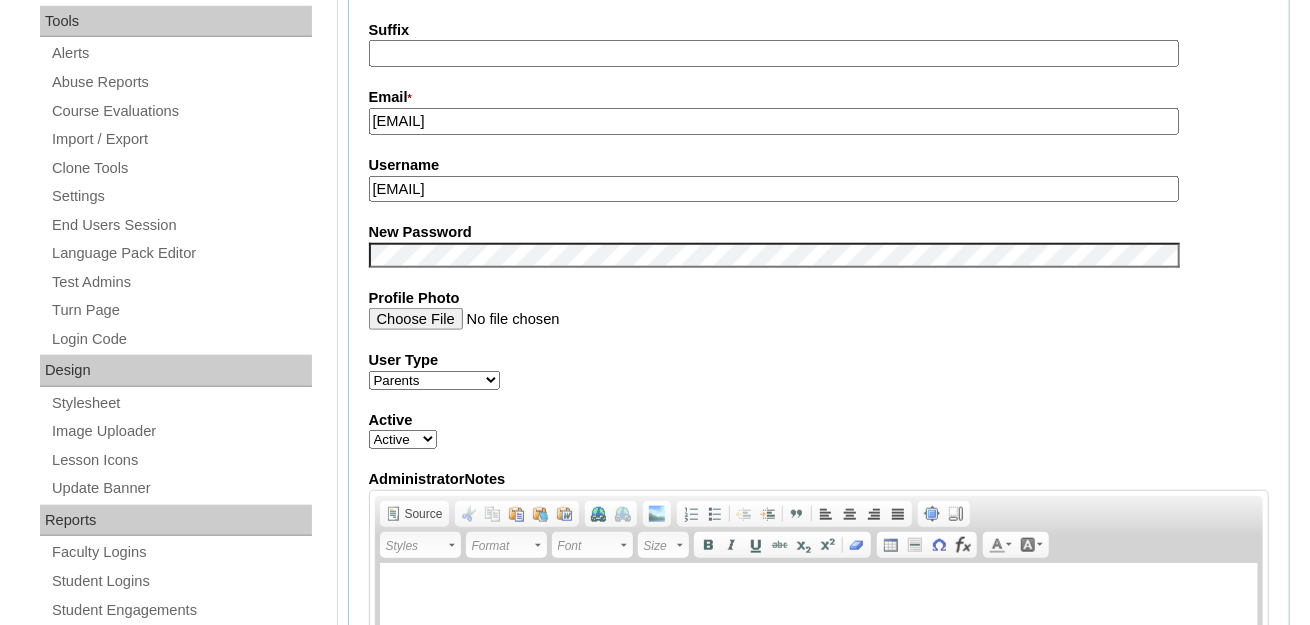 drag, startPoint x: 601, startPoint y: 215, endPoint x: 374, endPoint y: 221, distance: 227.07928 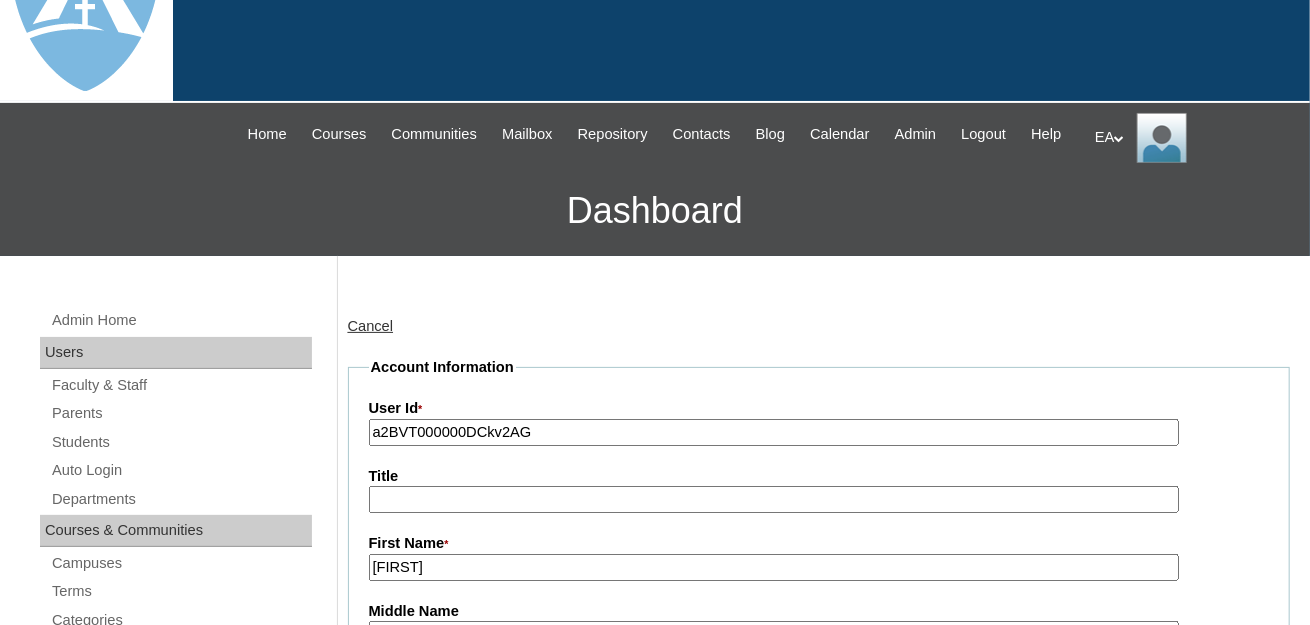 scroll, scrollTop: 0, scrollLeft: 0, axis: both 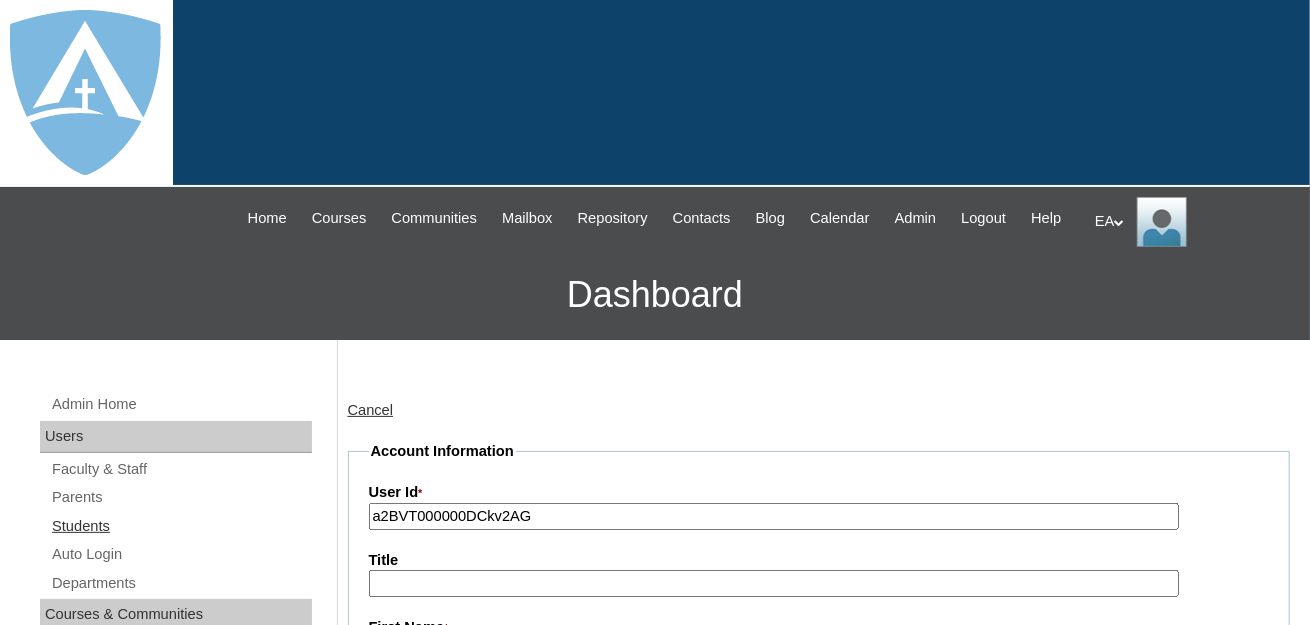 click on "Students" at bounding box center (181, 526) 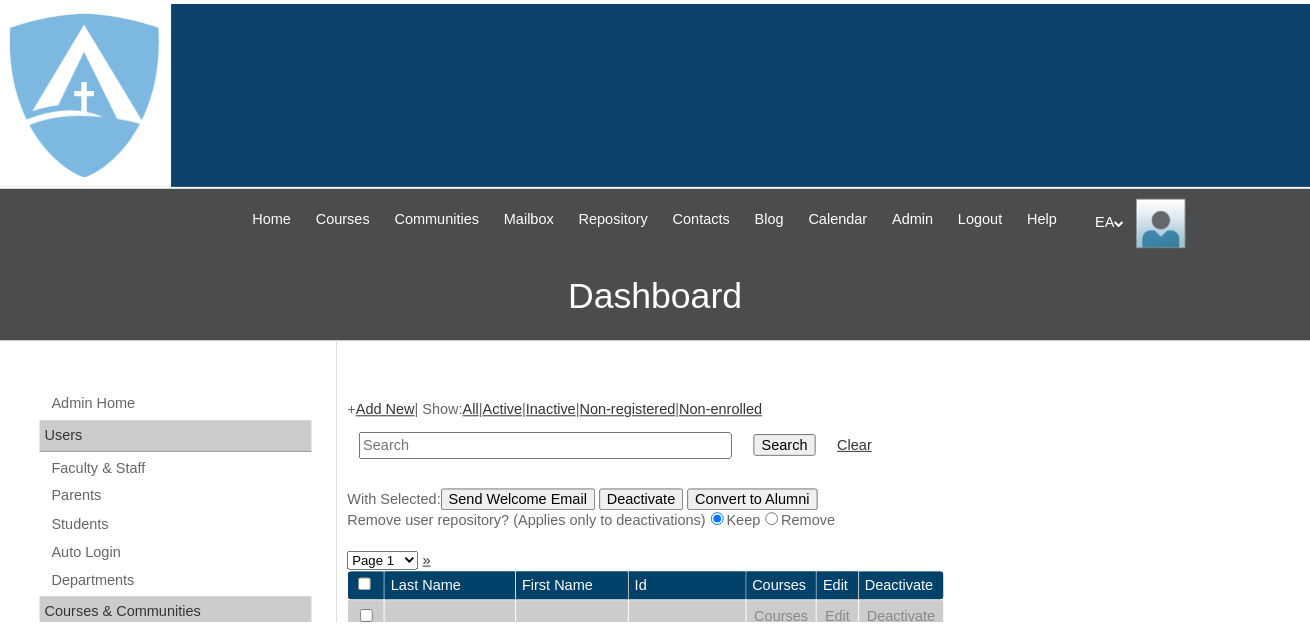 scroll, scrollTop: 0, scrollLeft: 0, axis: both 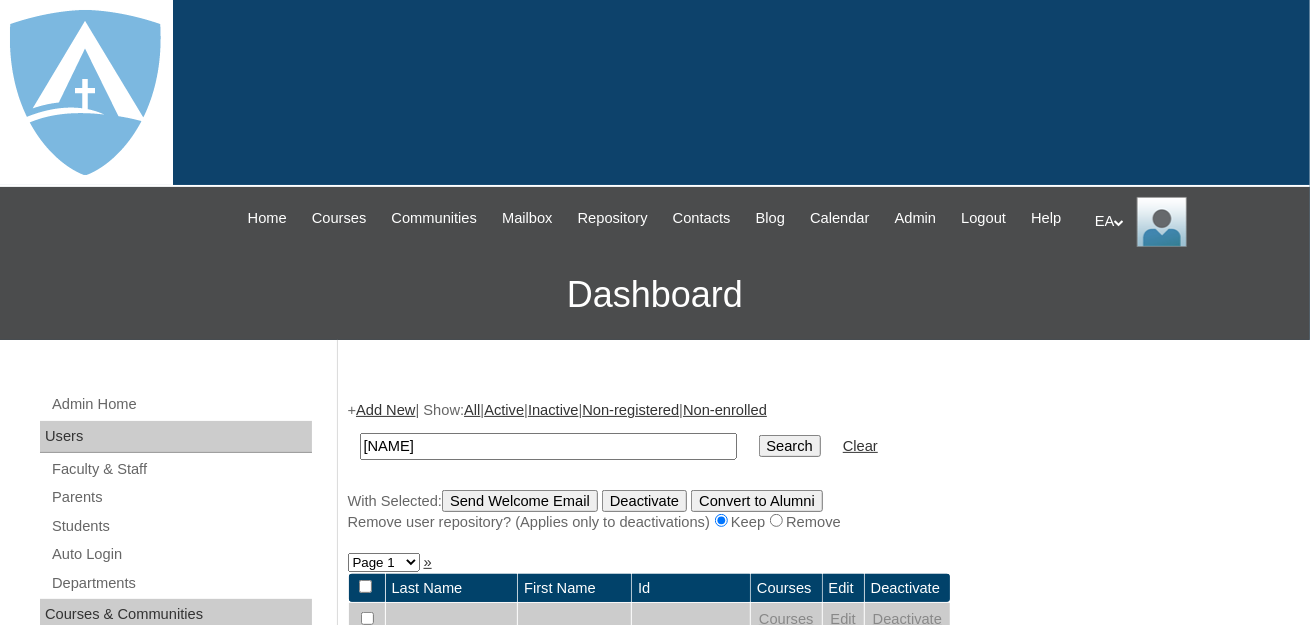 type on "[NAME]" 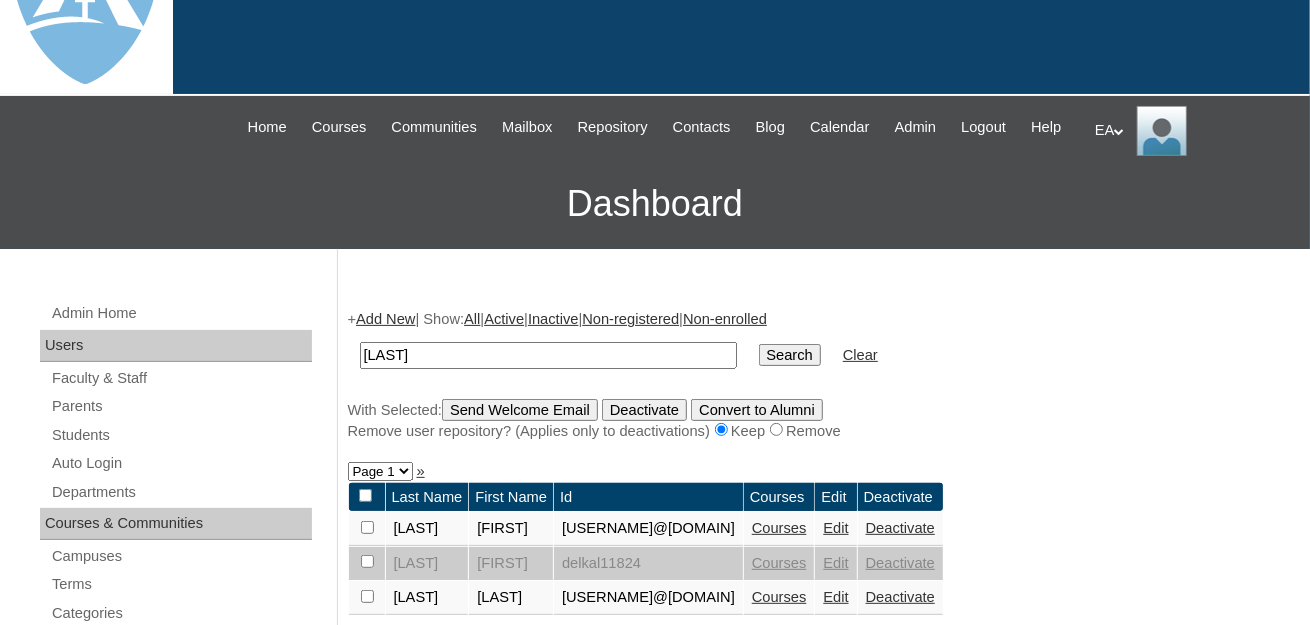 scroll, scrollTop: 300, scrollLeft: 0, axis: vertical 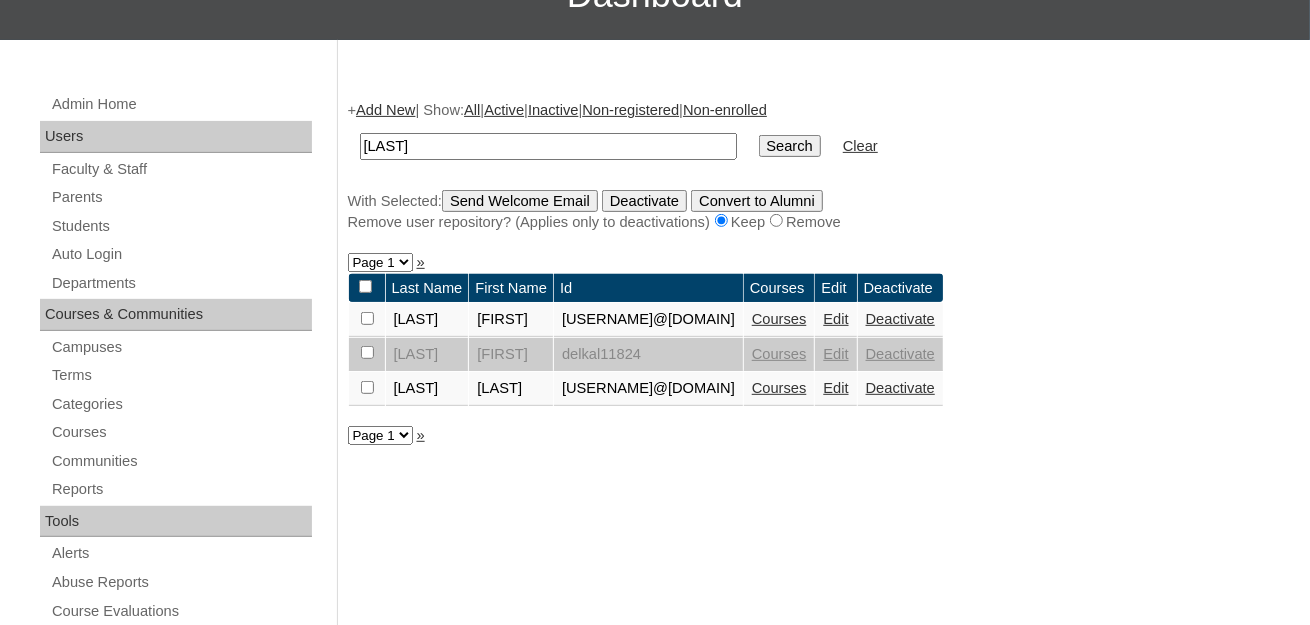 click on "Edit" at bounding box center (835, 319) 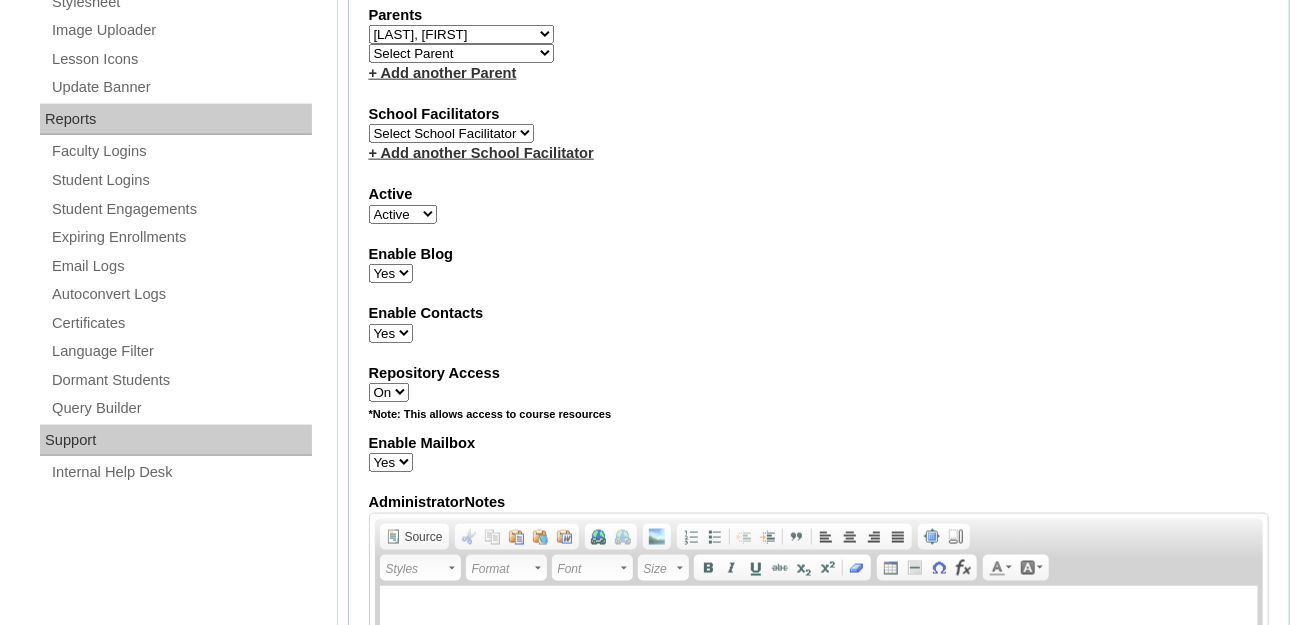 scroll, scrollTop: 1100, scrollLeft: 0, axis: vertical 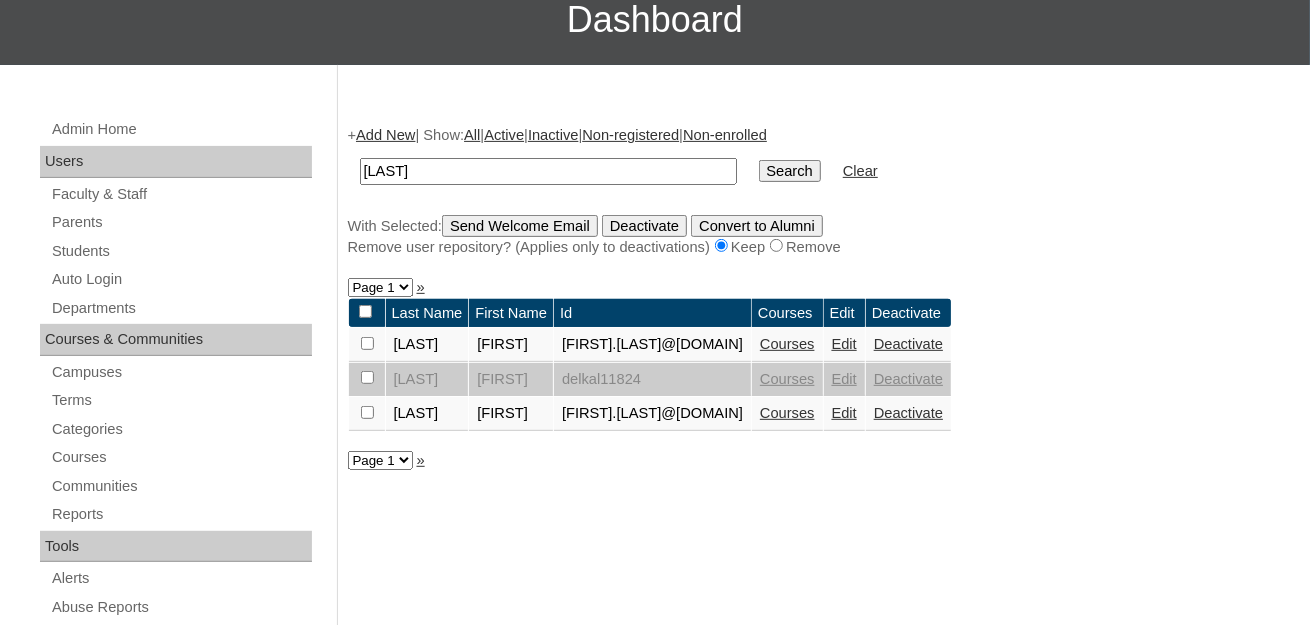 click on "Edit" at bounding box center [844, 413] 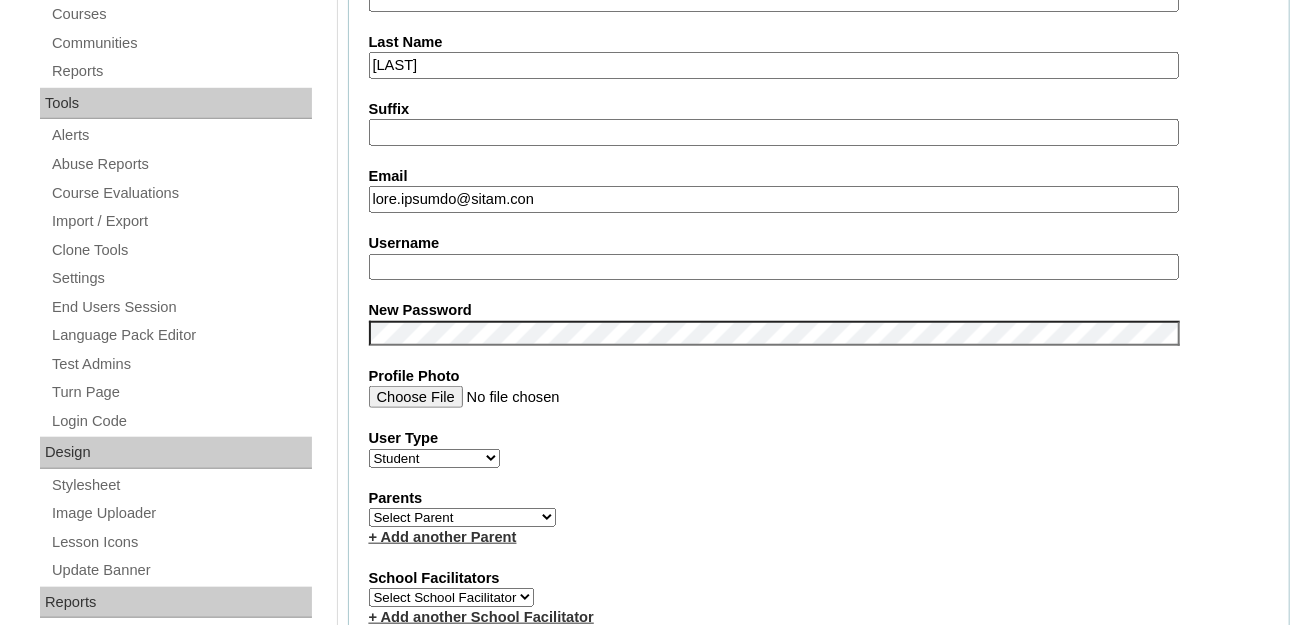 scroll, scrollTop: 999, scrollLeft: 0, axis: vertical 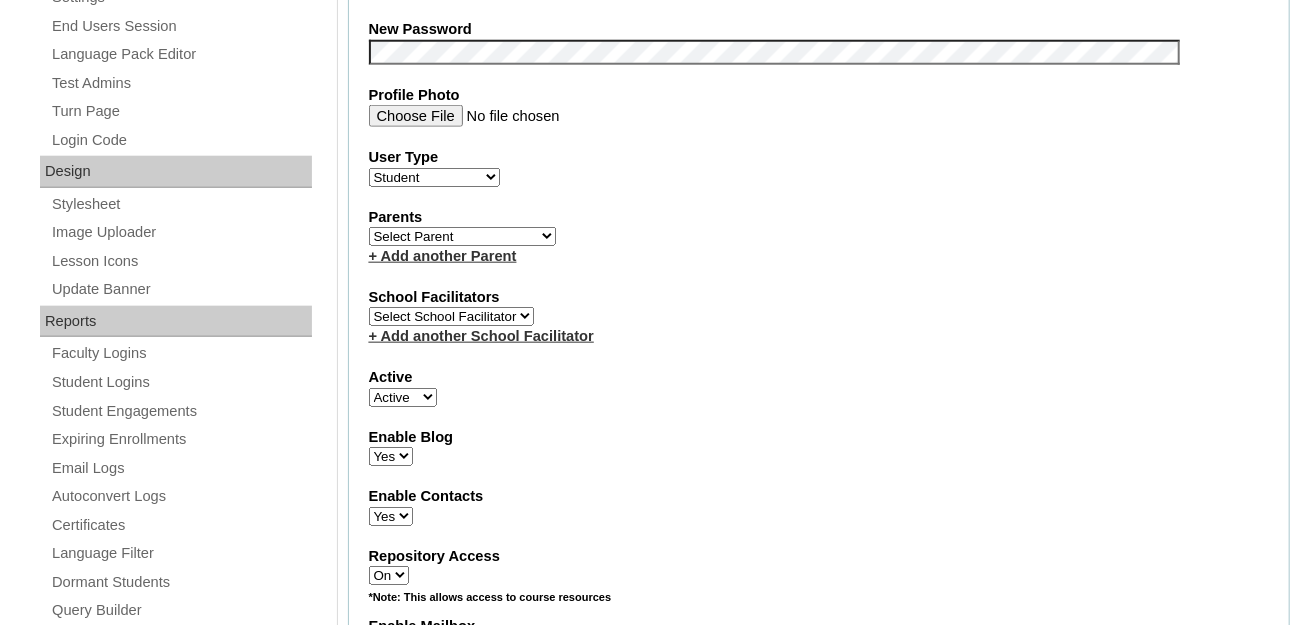 click on "Loremi Dolors
Ametco, Adip
Elitseddoei, Tempori
Utlaboree, Dolor
Magnaali , Enimadm
Veniamqui , Nostrud
Exerci, Ullamc Lab
Nisiali, Exea
Commodo, Conse
Duisa, Irurei
Reprehen, Volup
Velit, Essecil
Fugia, Nulla
Pariatu, Excepteu
Sintoccae, Cupi
Non-Pro, Su. Culpaq
Off-Des, Mo. Animid
Es Labor, Perspi
Undeomni, Istena
Error, Volu
Accus, Dolor
Lauda, Totamre
Aperi, Eaquei
Quaeabi, Invento
Verita, Quasi
Architec, Beatae
Vitaedic, Explic
Nemoeni, Ipsamqu
Volupt, Aspern
Autodi, Fugitc
Magnid, Eosra
Sequines, Nequepo
Quisqu, Dolore
Adipisc , Numquame
Modit , Incid
Magnamq-Etiamminu, Solu
Nobis, Eligend
Optiocumq, Nihili
Quoplac, Facerepo
Assumen, Repel
Tempo, Autemqu
Offici, Debitis
Rerumne, Saepeev
Volupt, Repu" at bounding box center (462, 236) 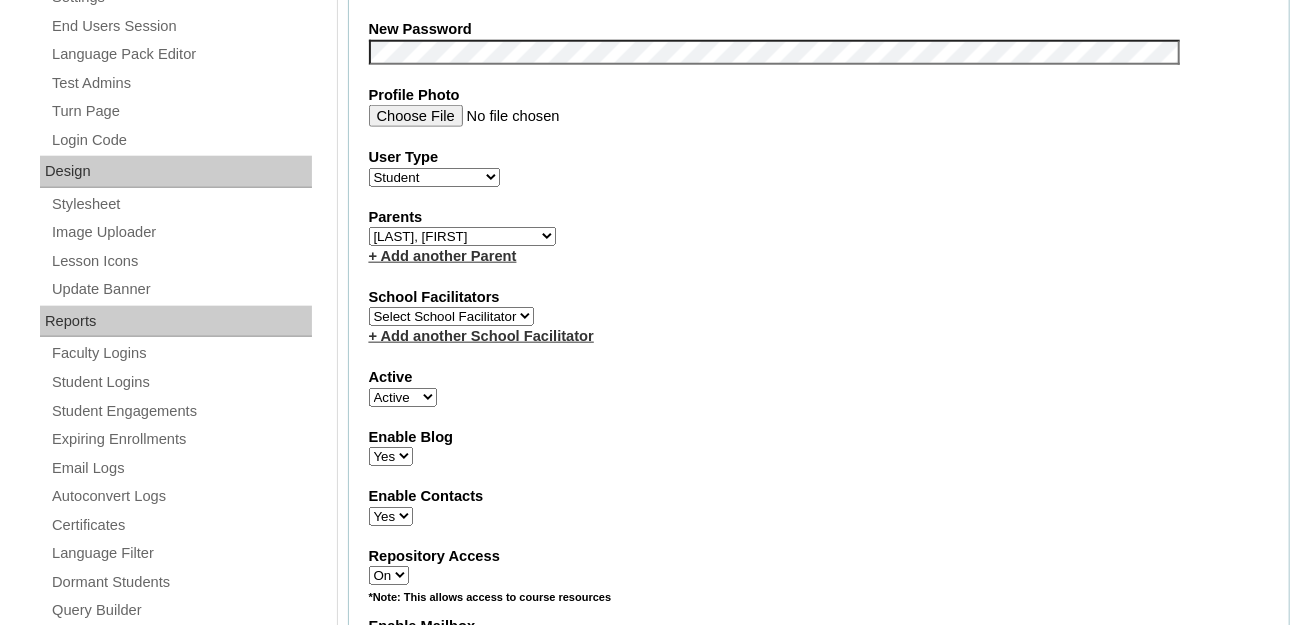 click on "Loremi Dolors
Ametco, Adip
Elitseddoei, Tempori
Utlaboree, Dolor
Magnaali , Enimadm
Veniamqui , Nostrud
Exerci, Ullamc Lab
Nisiali, Exea
Commodo, Conse
Duisa, Irurei
Reprehen, Volup
Velit, Essecil
Fugia, Nulla
Pariatu, Excepteu
Sintoccae, Cupi
Non-Pro, Su. Culpaq
Off-Des, Mo. Animid
Es Labor, Perspi
Undeomni, Istena
Error, Volu
Accus, Dolor
Lauda, Totamre
Aperi, Eaquei
Quaeabi, Invento
Verita, Quasi
Architec, Beatae
Vitaedic, Explic
Nemoeni, Ipsamqu
Volupt, Aspern
Autodi, Fugitc
Magnid, Eosra
Sequines, Nequepo
Quisqu, Dolore
Adipisc , Numquame
Modit , Incid
Magnamq-Etiamminu, Solu
Nobis, Eligend
Optiocumq, Nihili
Quoplac, Facerepo
Assumen, Repel
Tempo, Autemqu
Offici, Debitis
Rerumne, Saepeev
Volupt, Repu" at bounding box center (462, 236) 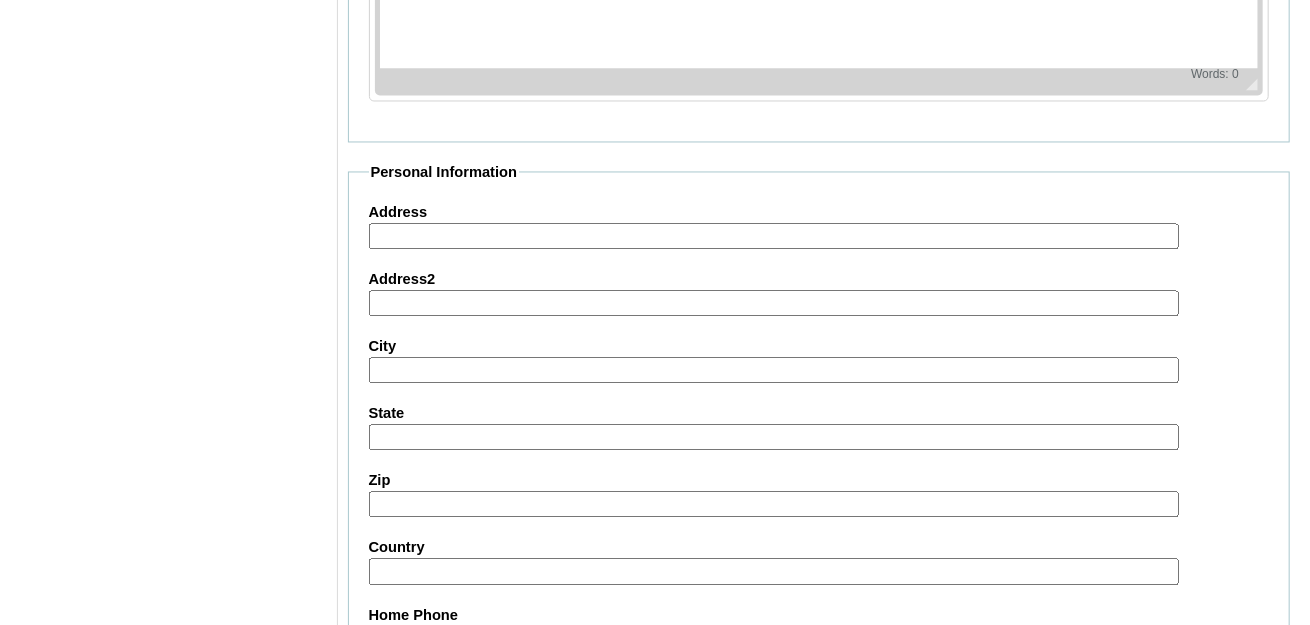 scroll, scrollTop: 2496, scrollLeft: 0, axis: vertical 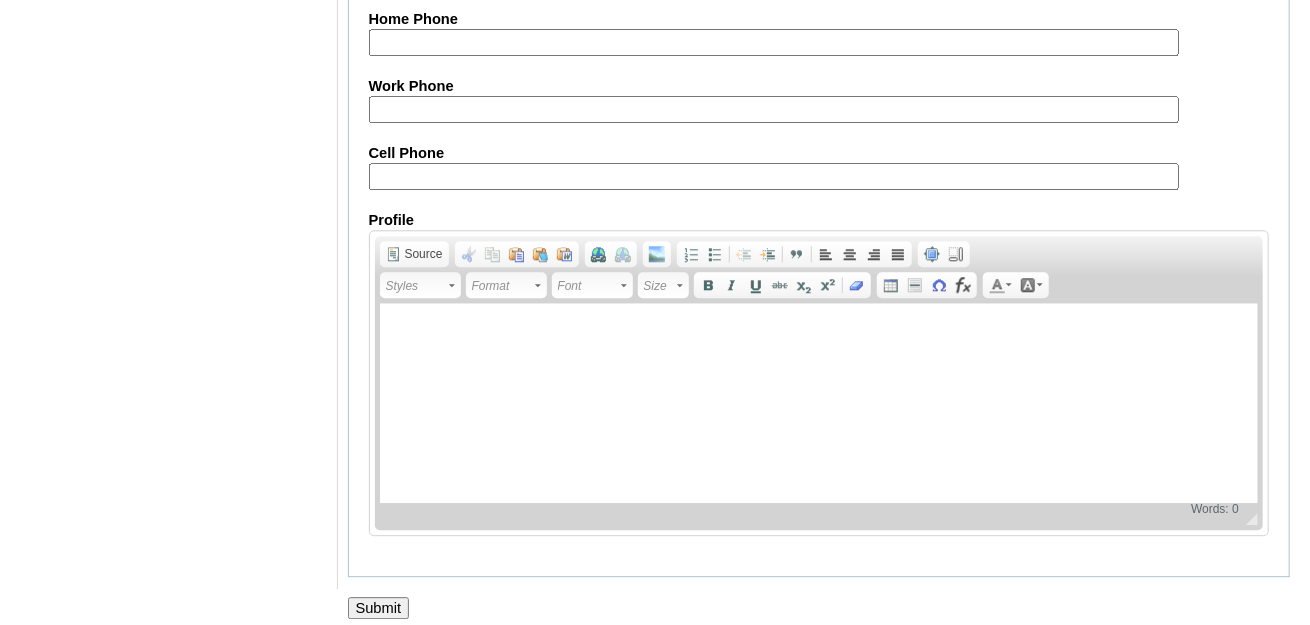 click on "Submit" at bounding box center (379, 608) 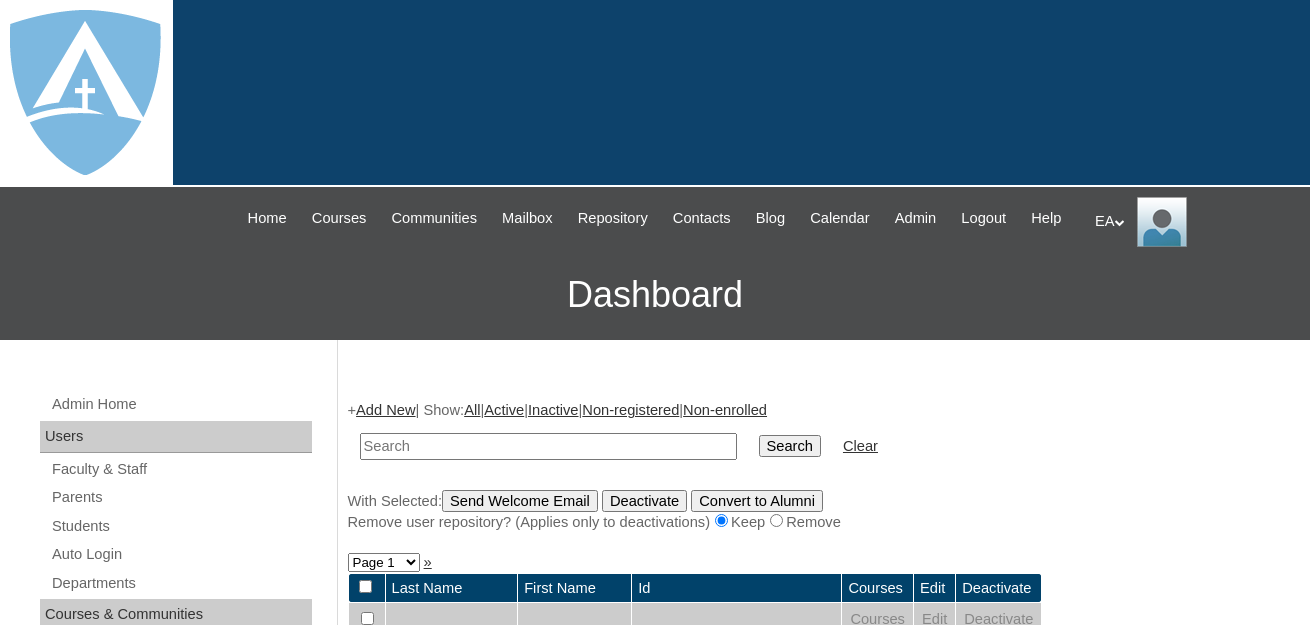 scroll, scrollTop: 0, scrollLeft: 0, axis: both 